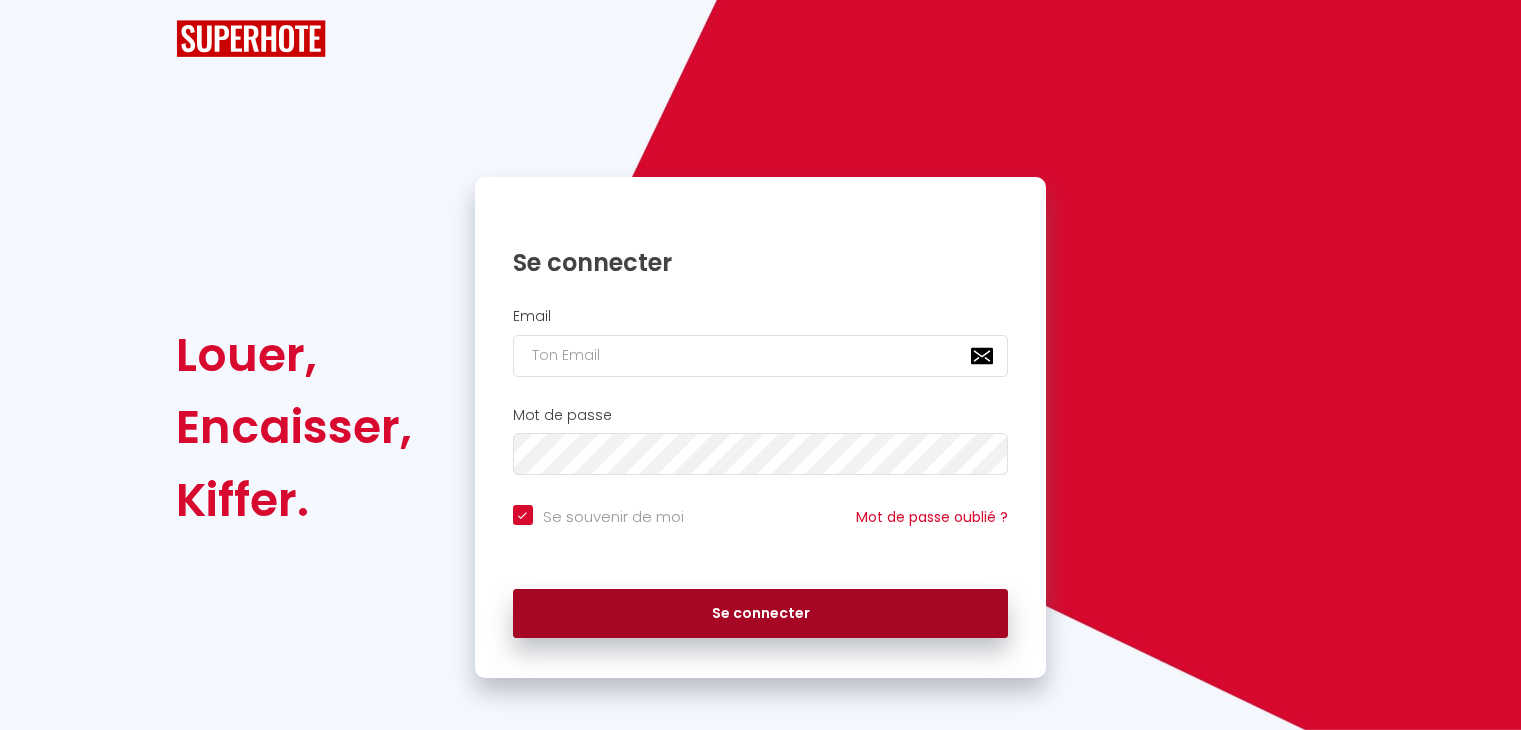 scroll, scrollTop: 0, scrollLeft: 0, axis: both 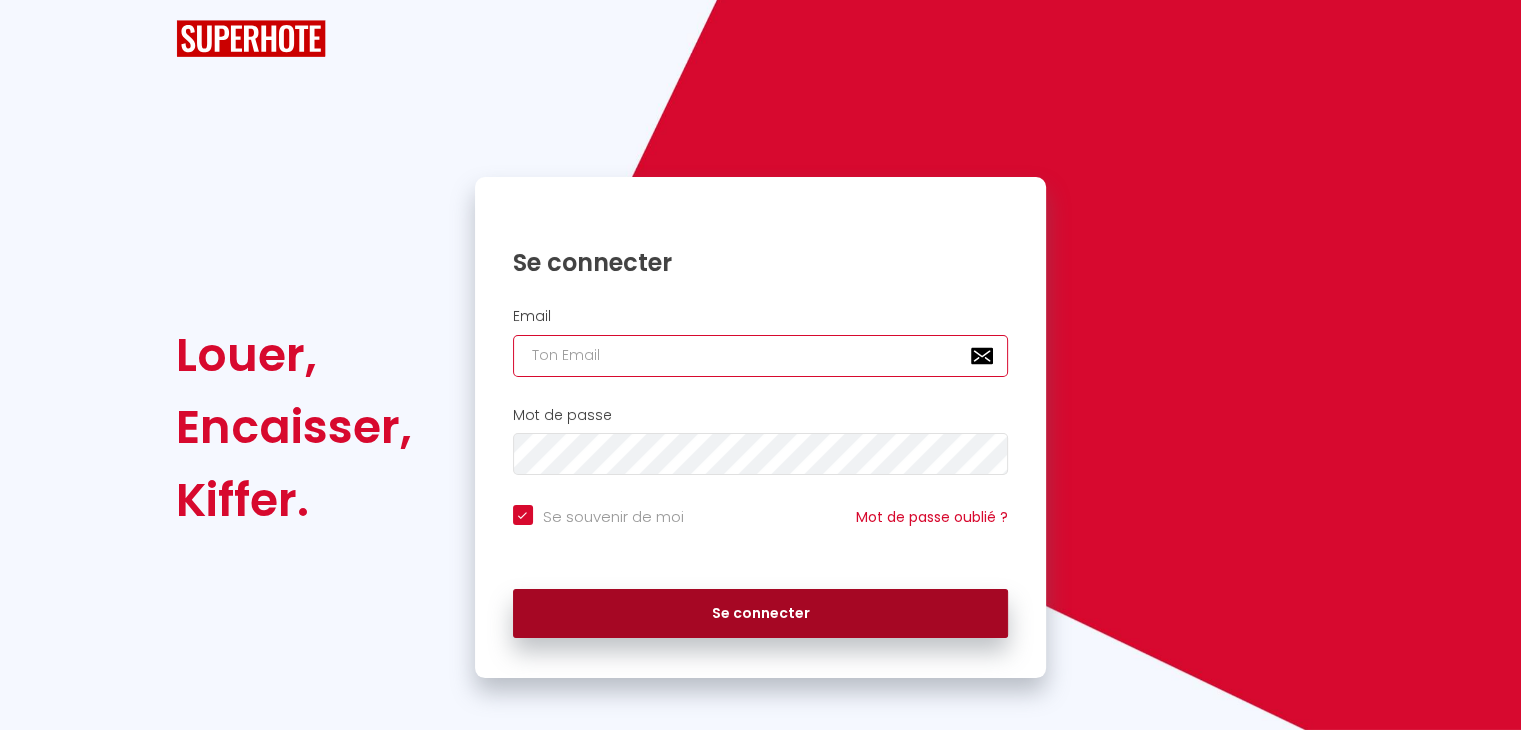 type on "[EMAIL_ADDRESS][DOMAIN_NAME]" 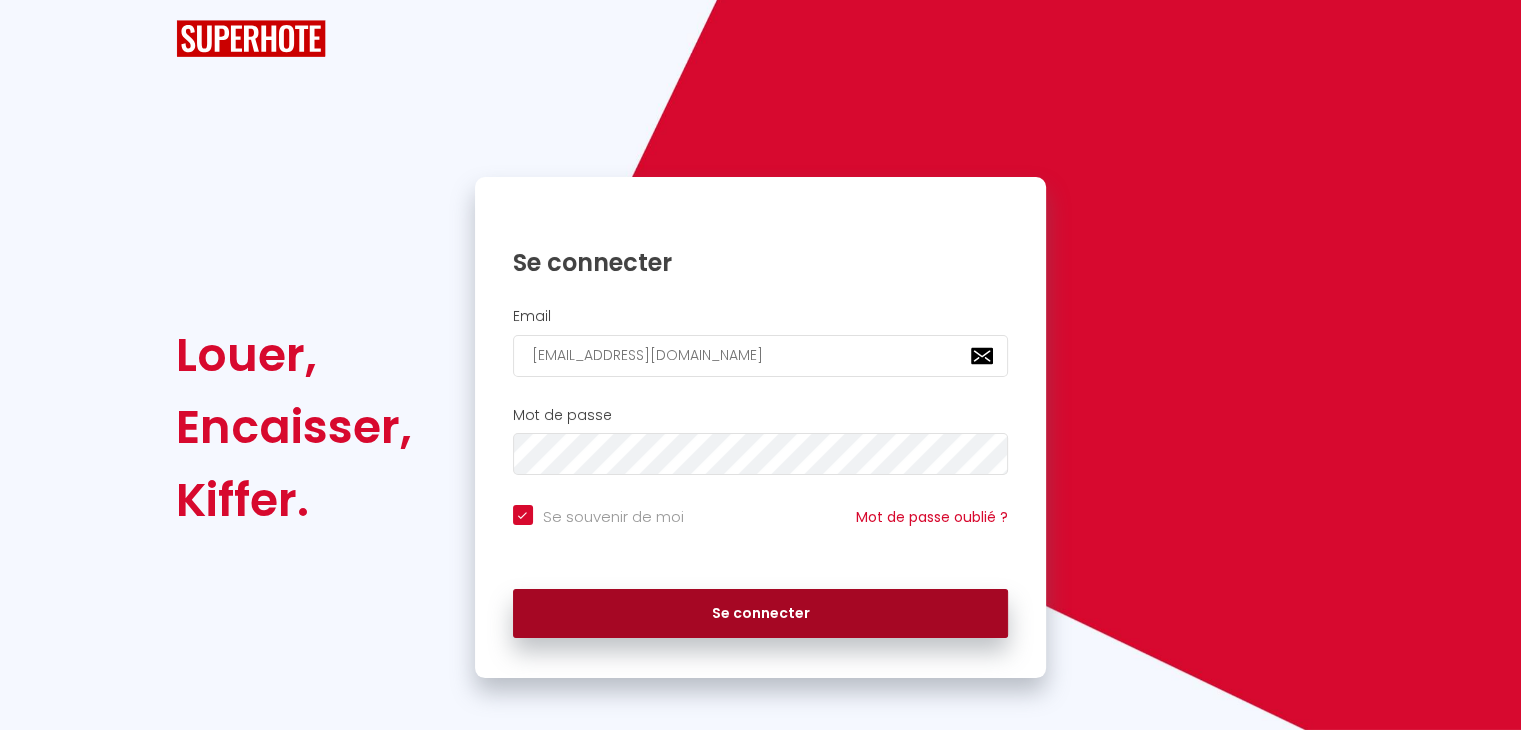 scroll, scrollTop: 0, scrollLeft: 0, axis: both 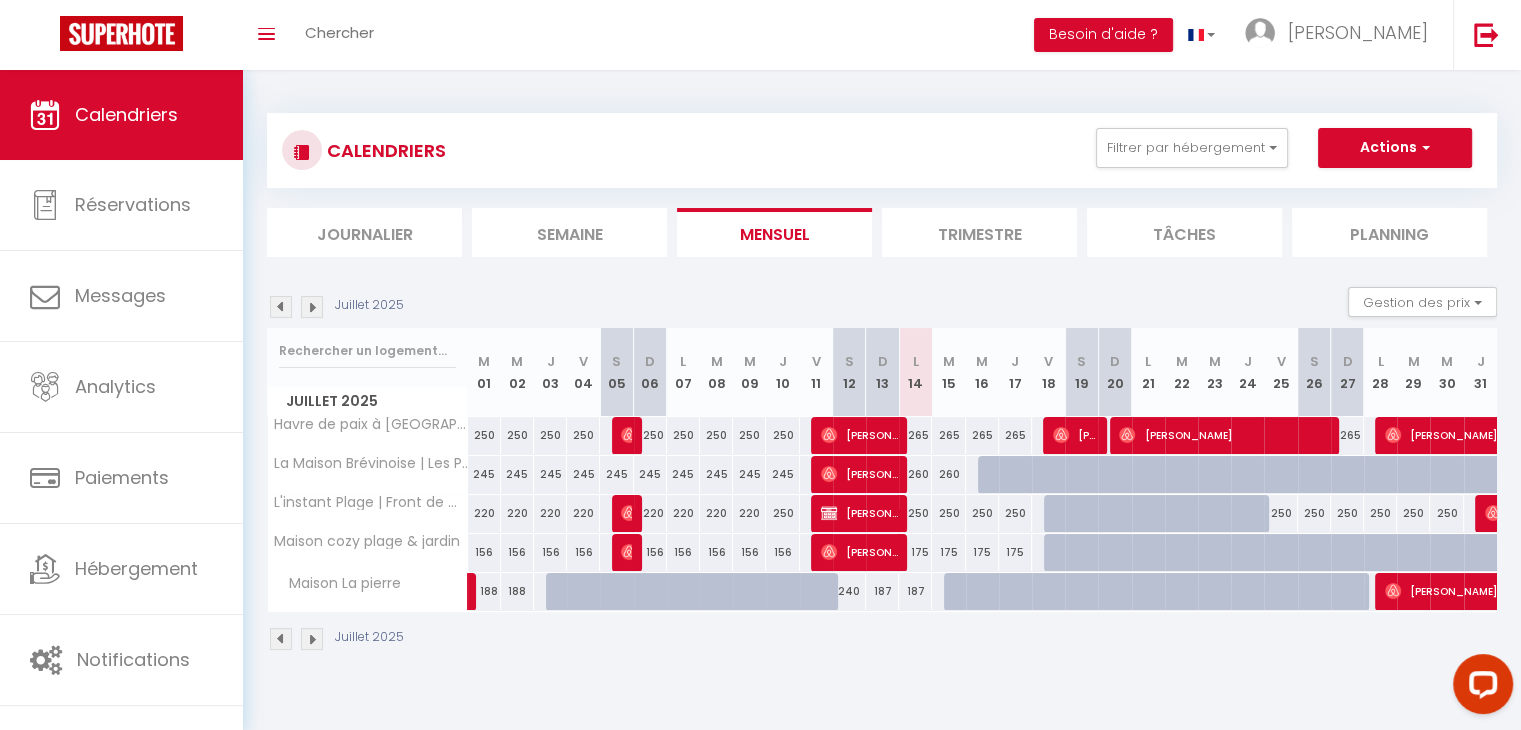 click on "240" at bounding box center (849, 591) 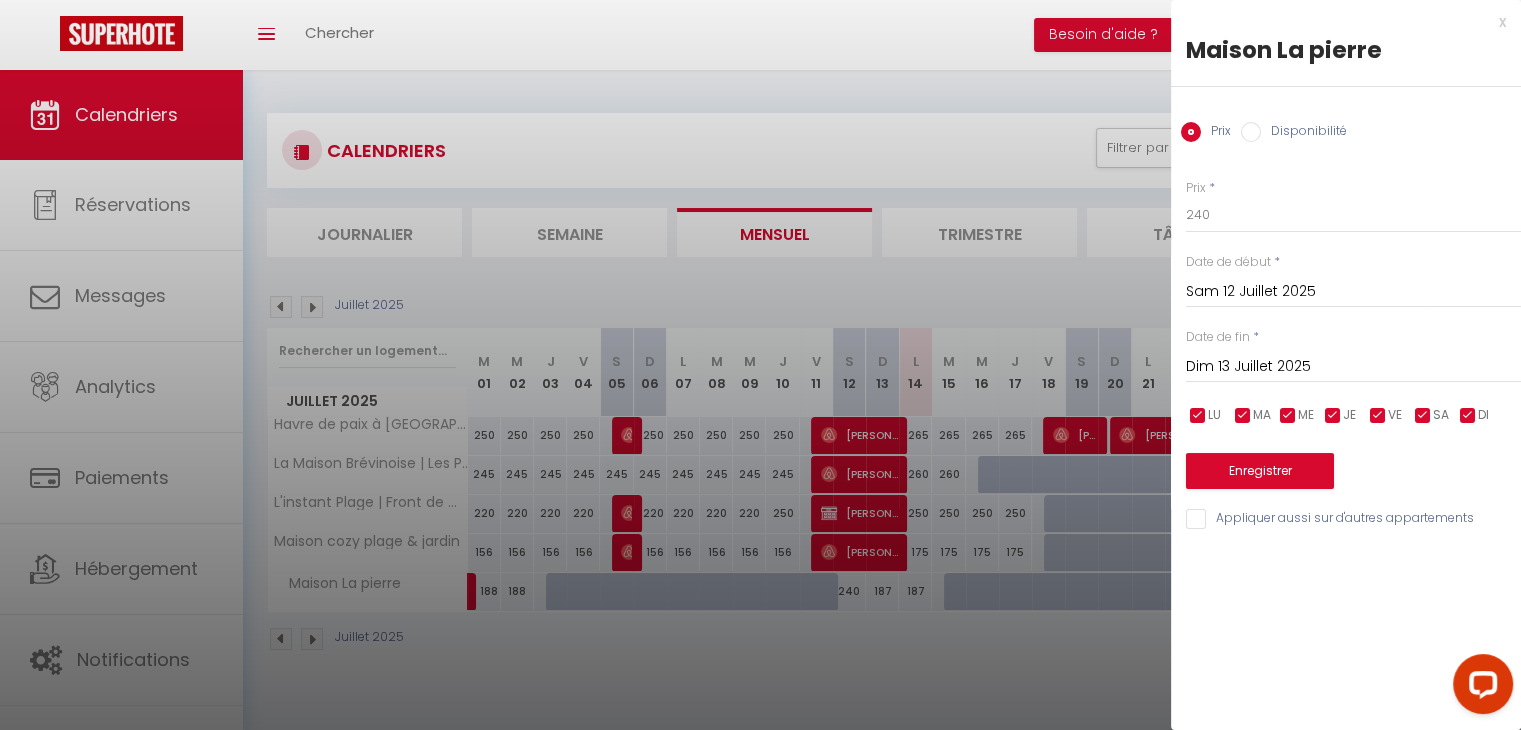 click on "Disponibilité" at bounding box center (1251, 132) 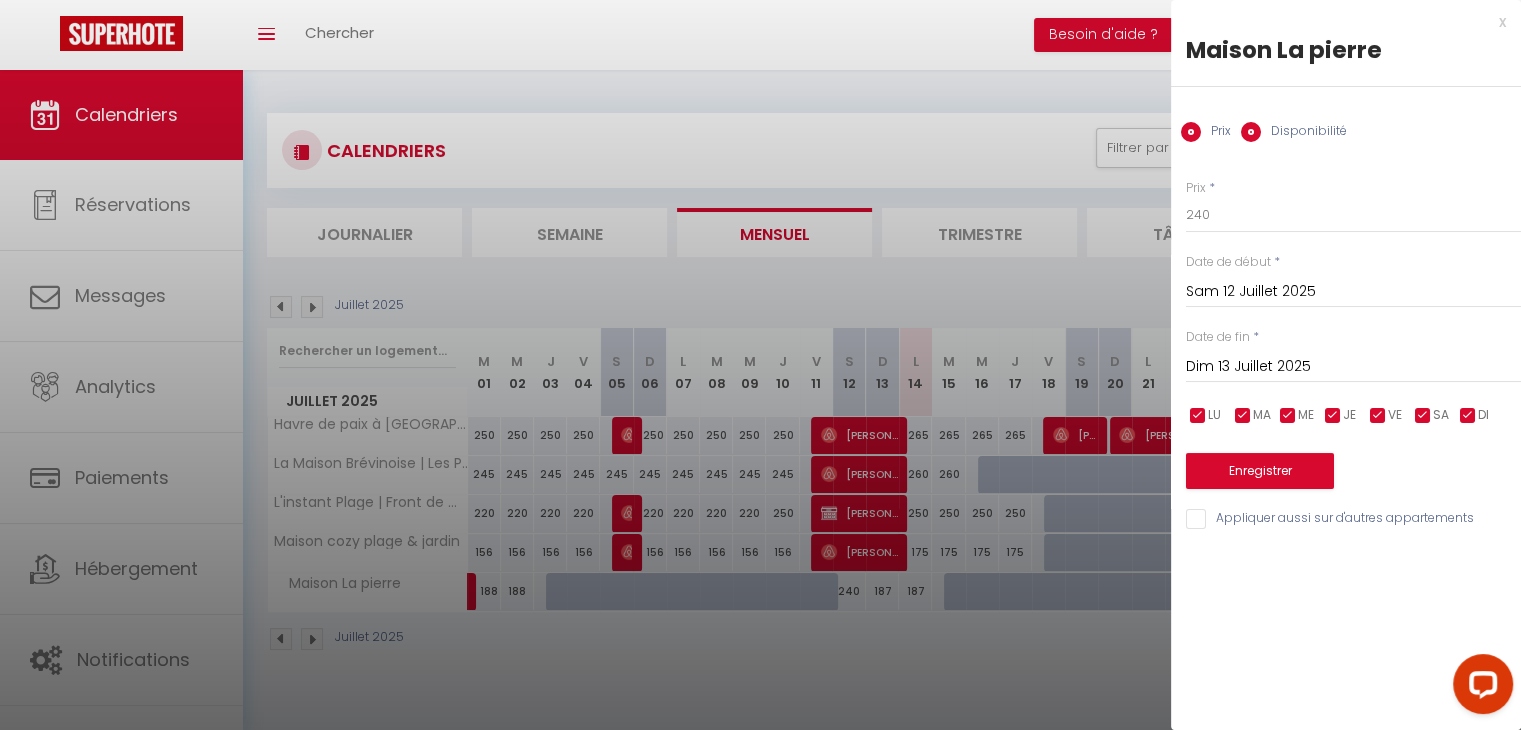 radio on "false" 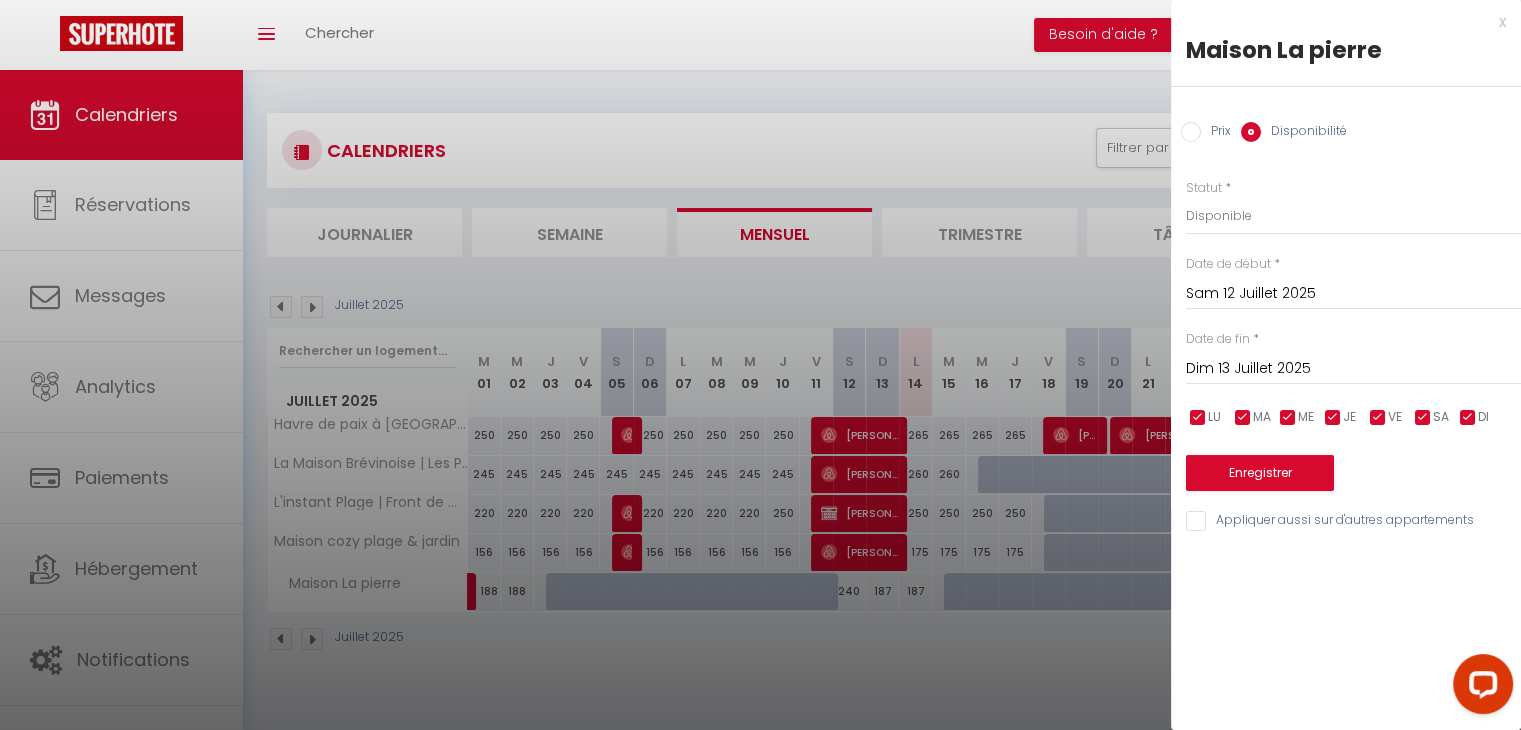 click on "Dim 13 Juillet 2025" at bounding box center [1353, 369] 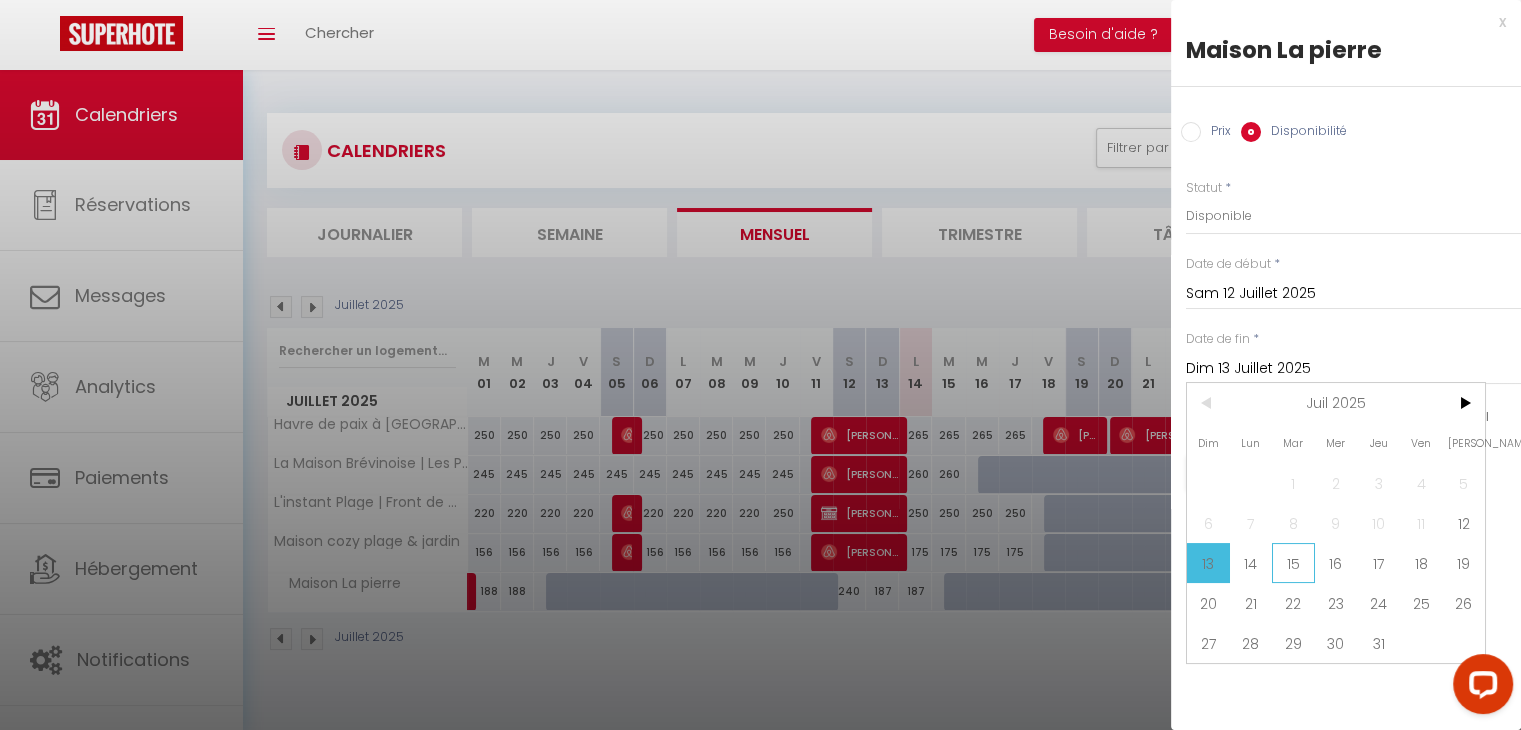 click on "15" at bounding box center (1293, 563) 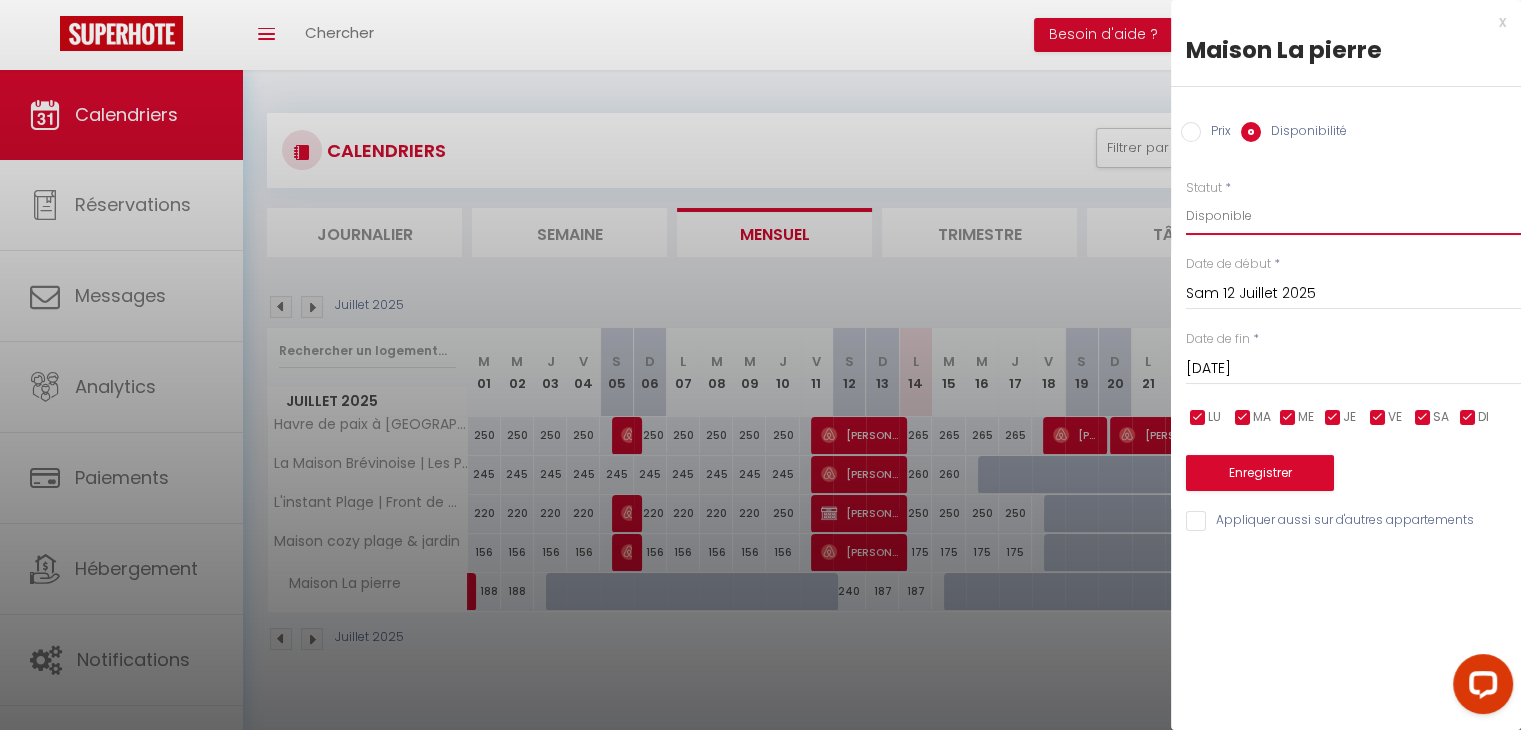 click on "Disponible
Indisponible" at bounding box center [1353, 216] 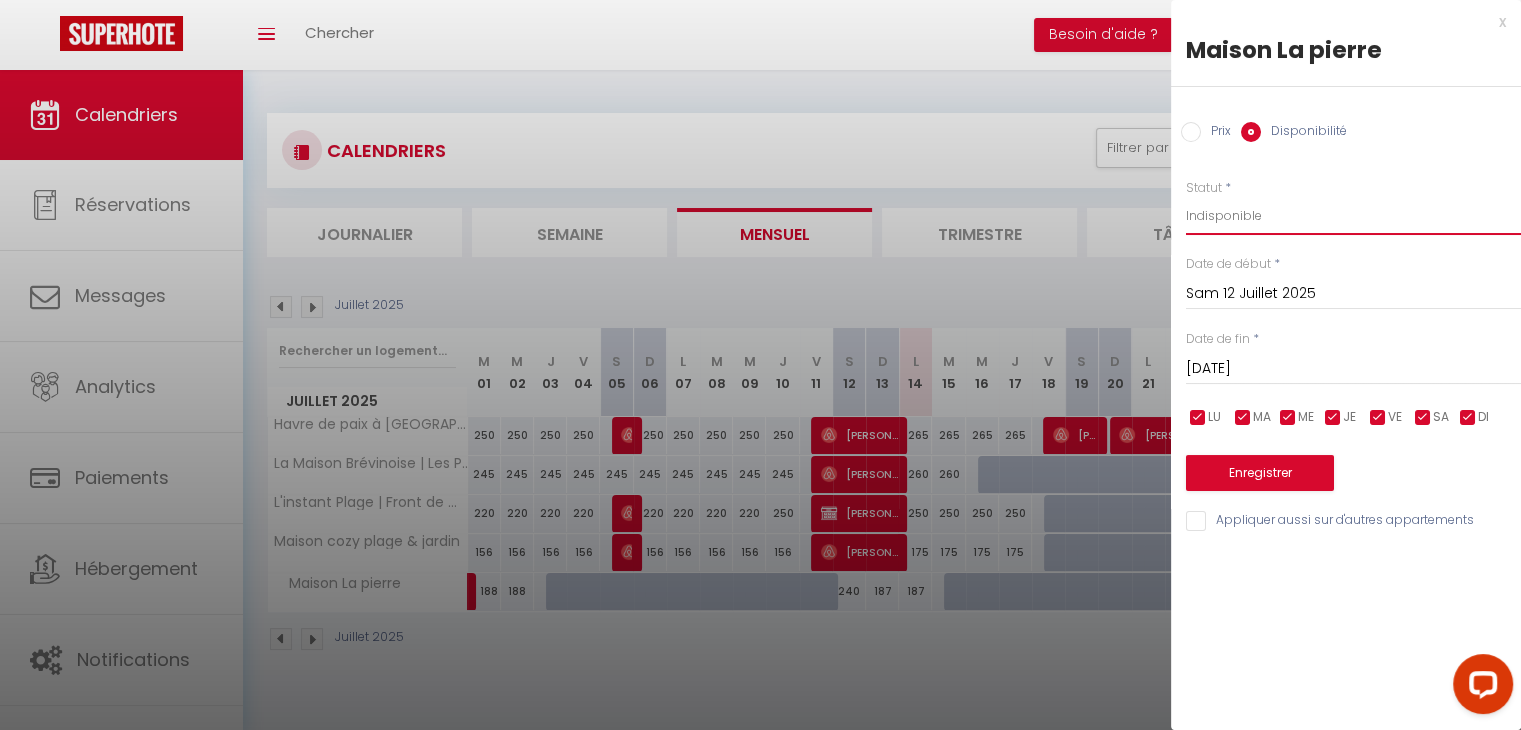 click on "Disponible
Indisponible" at bounding box center [1353, 216] 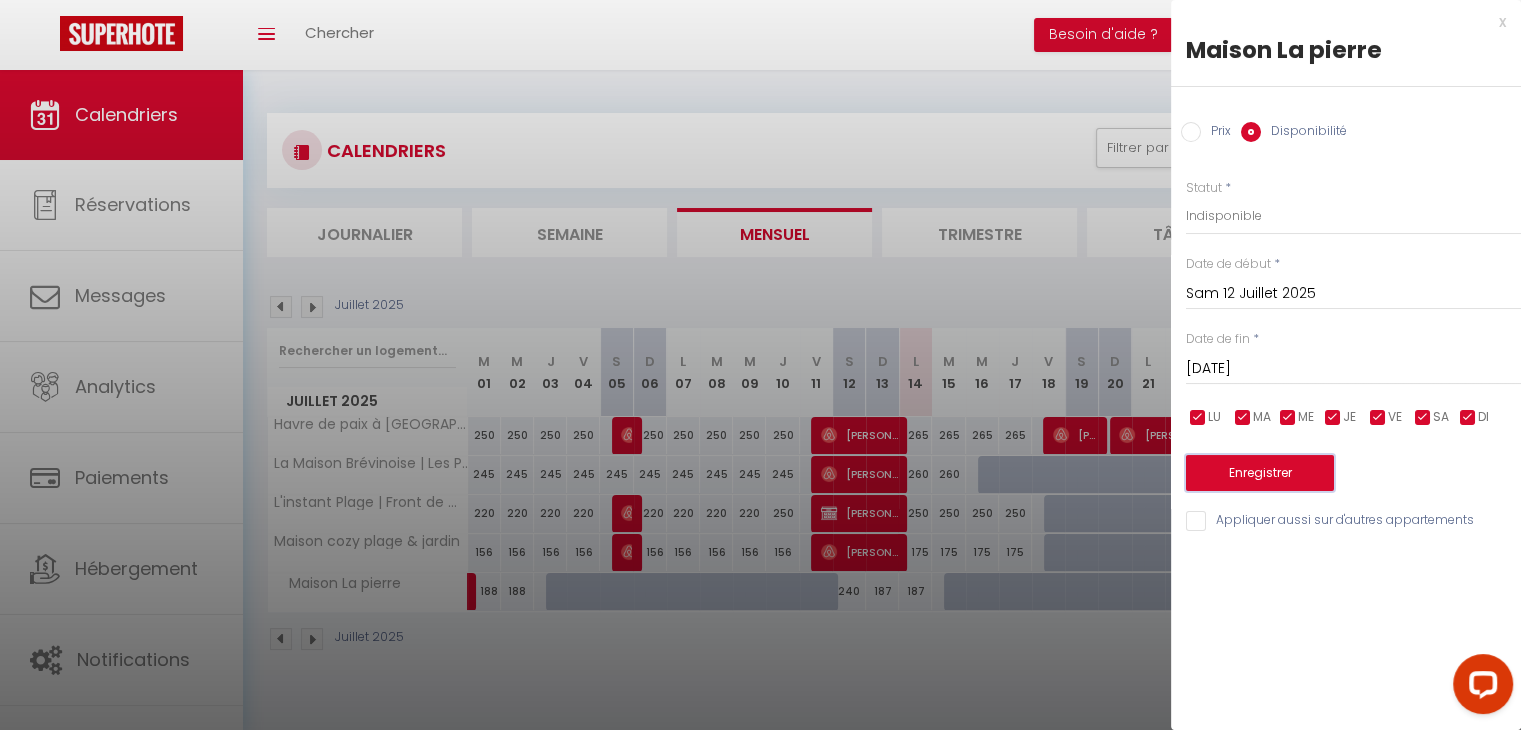 click on "Enregistrer" at bounding box center [1260, 473] 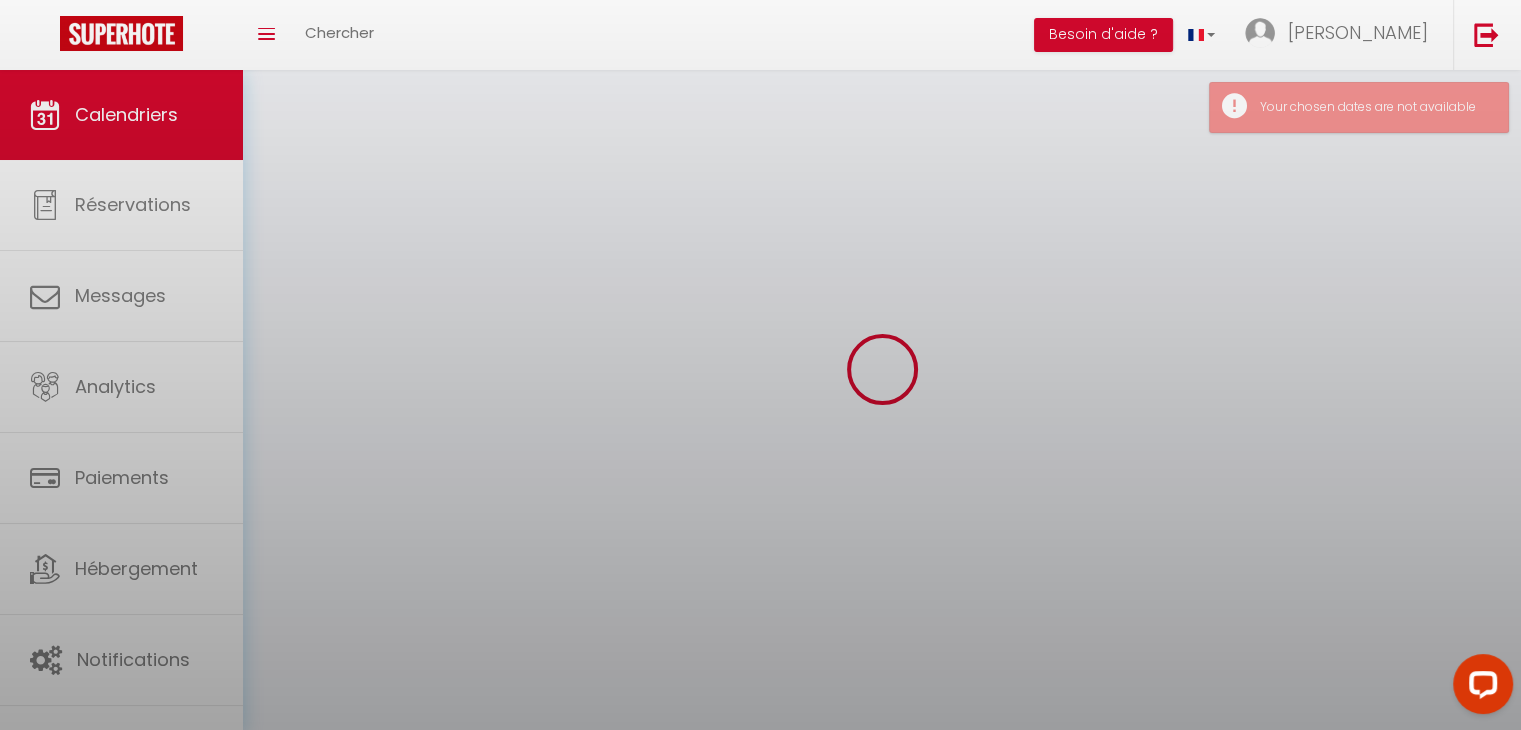 select on "0" 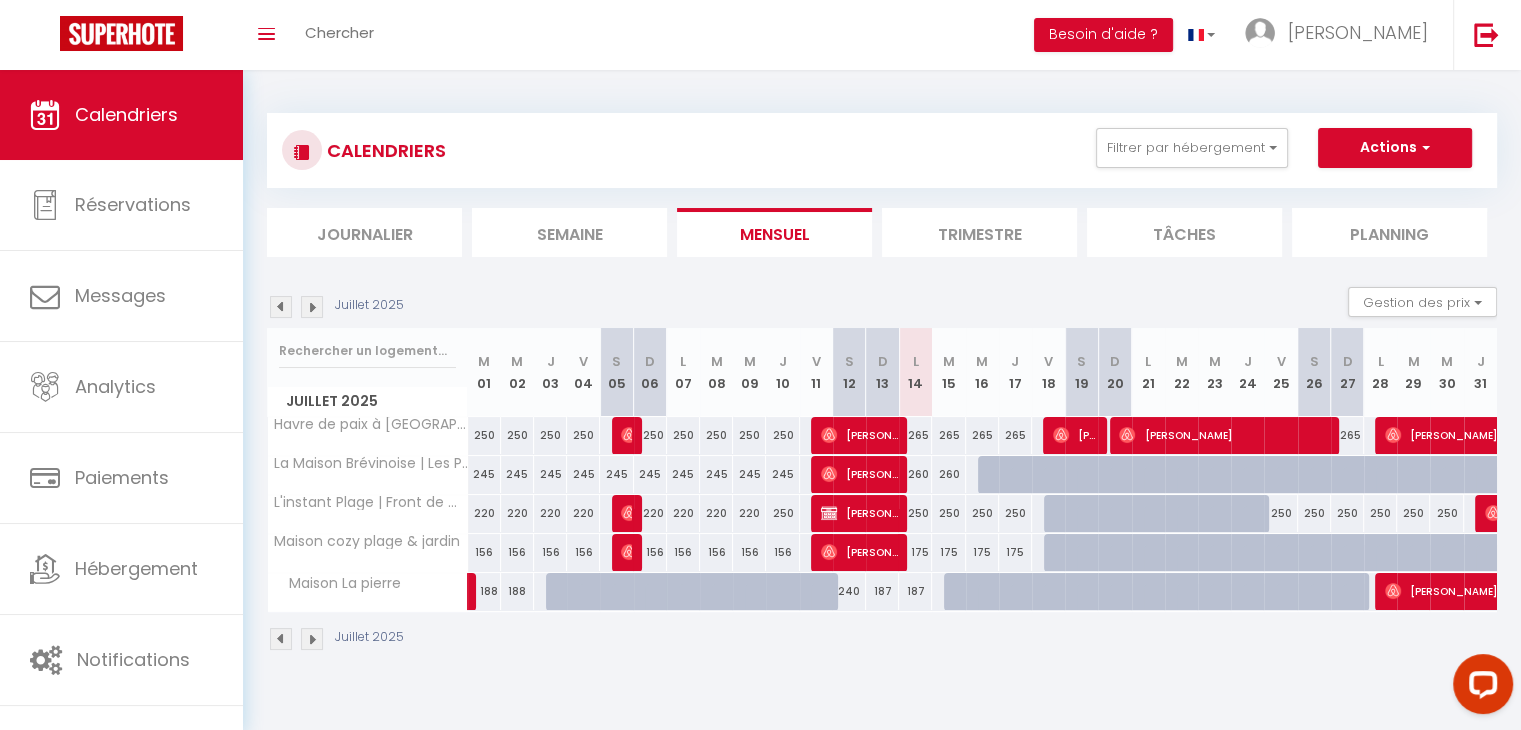 click at bounding box center (312, 639) 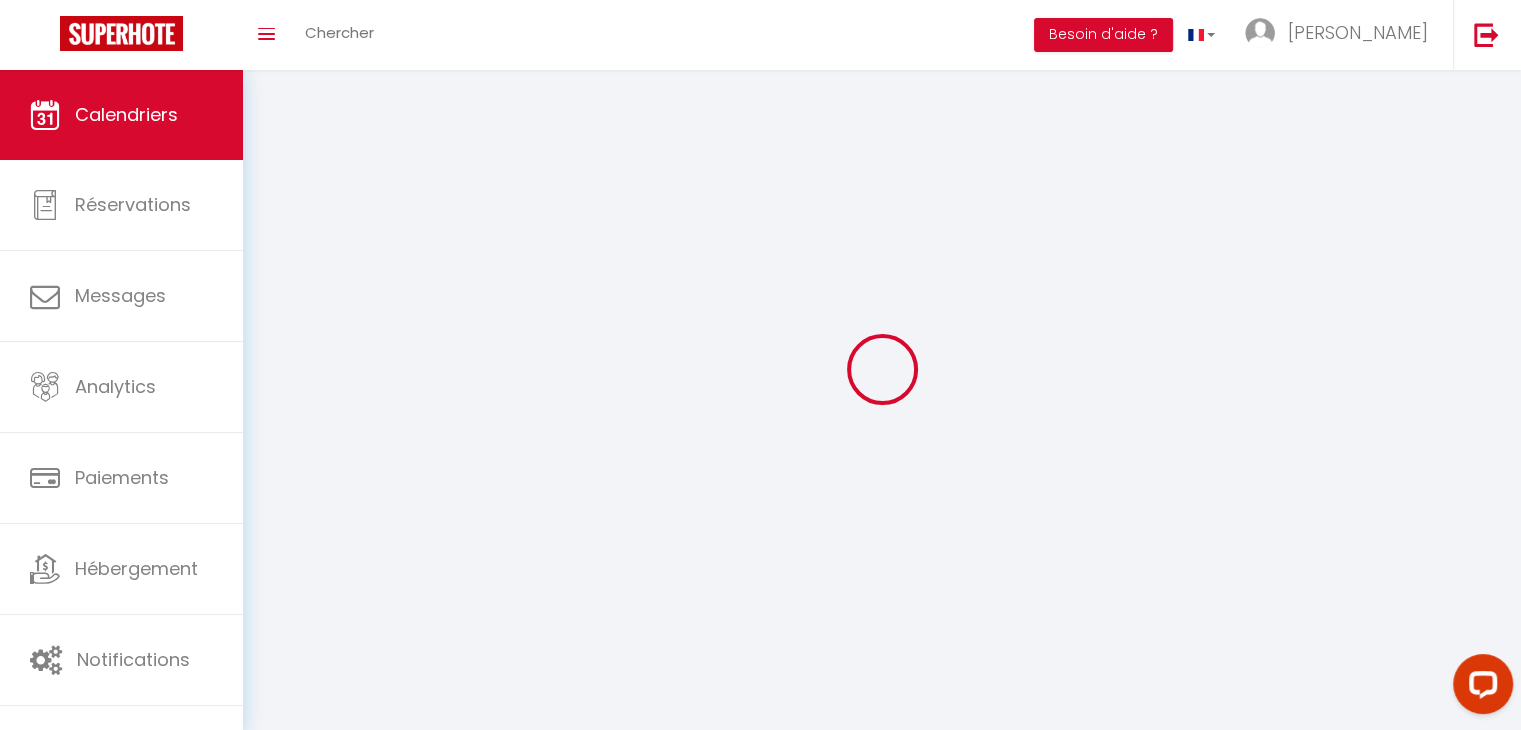 select on "0" 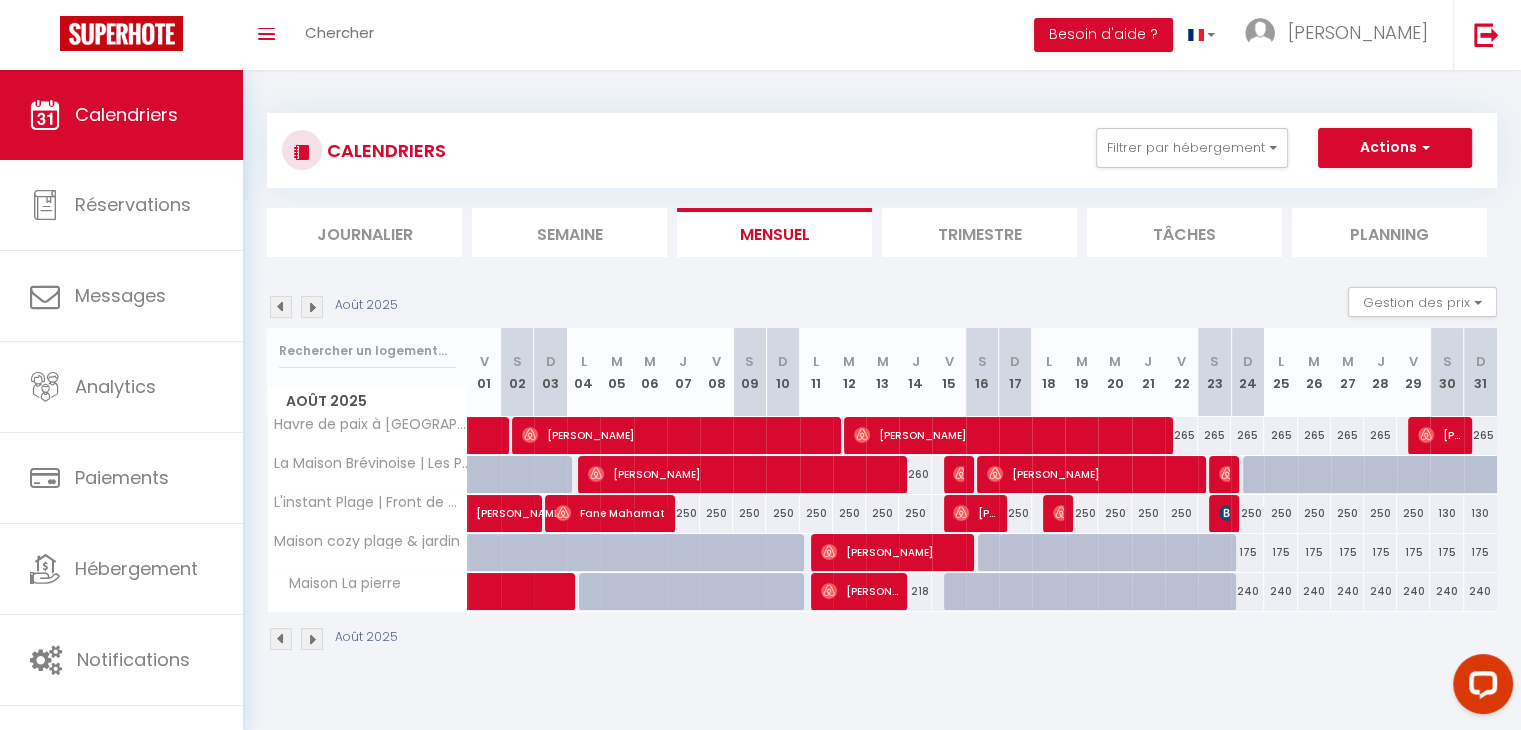 click at bounding box center (312, 639) 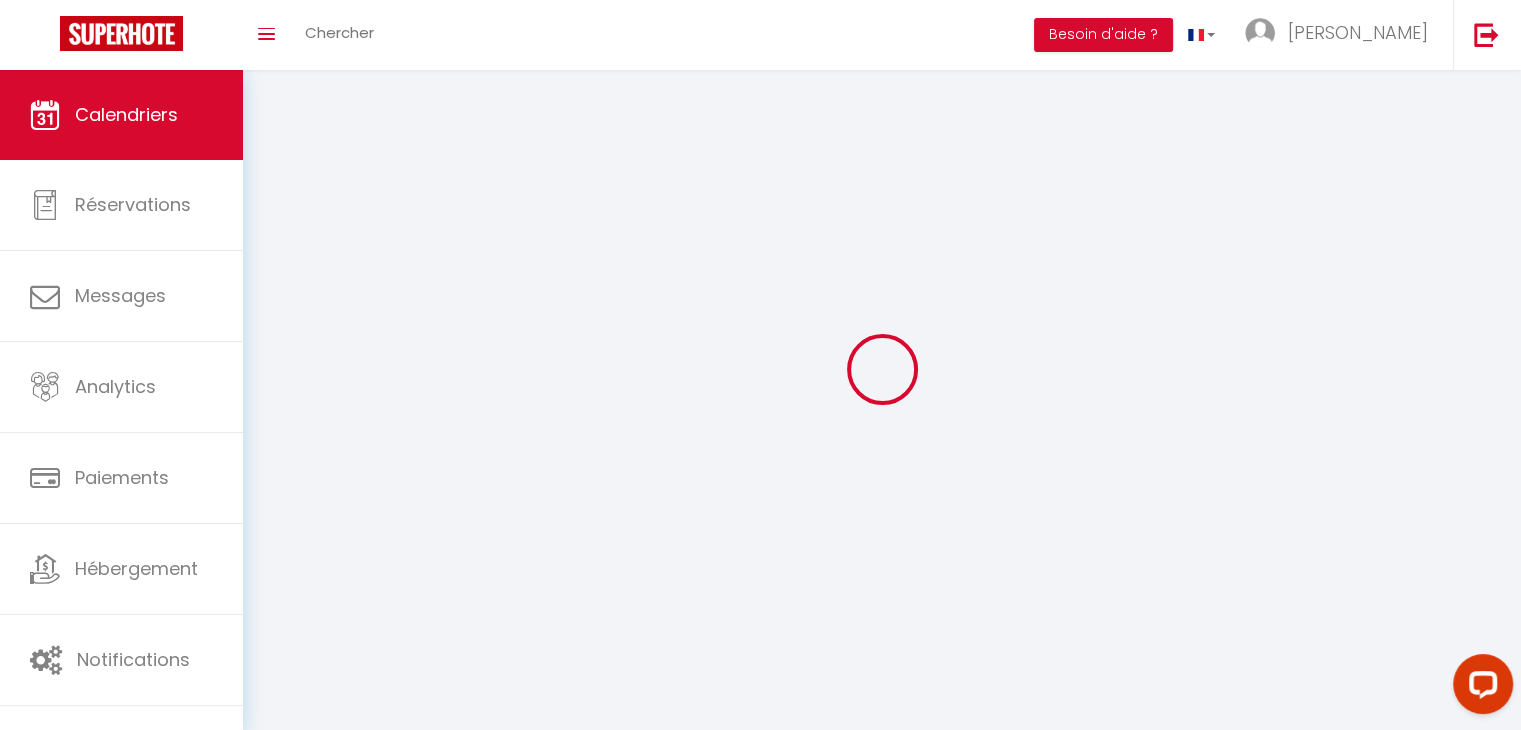 select on "0" 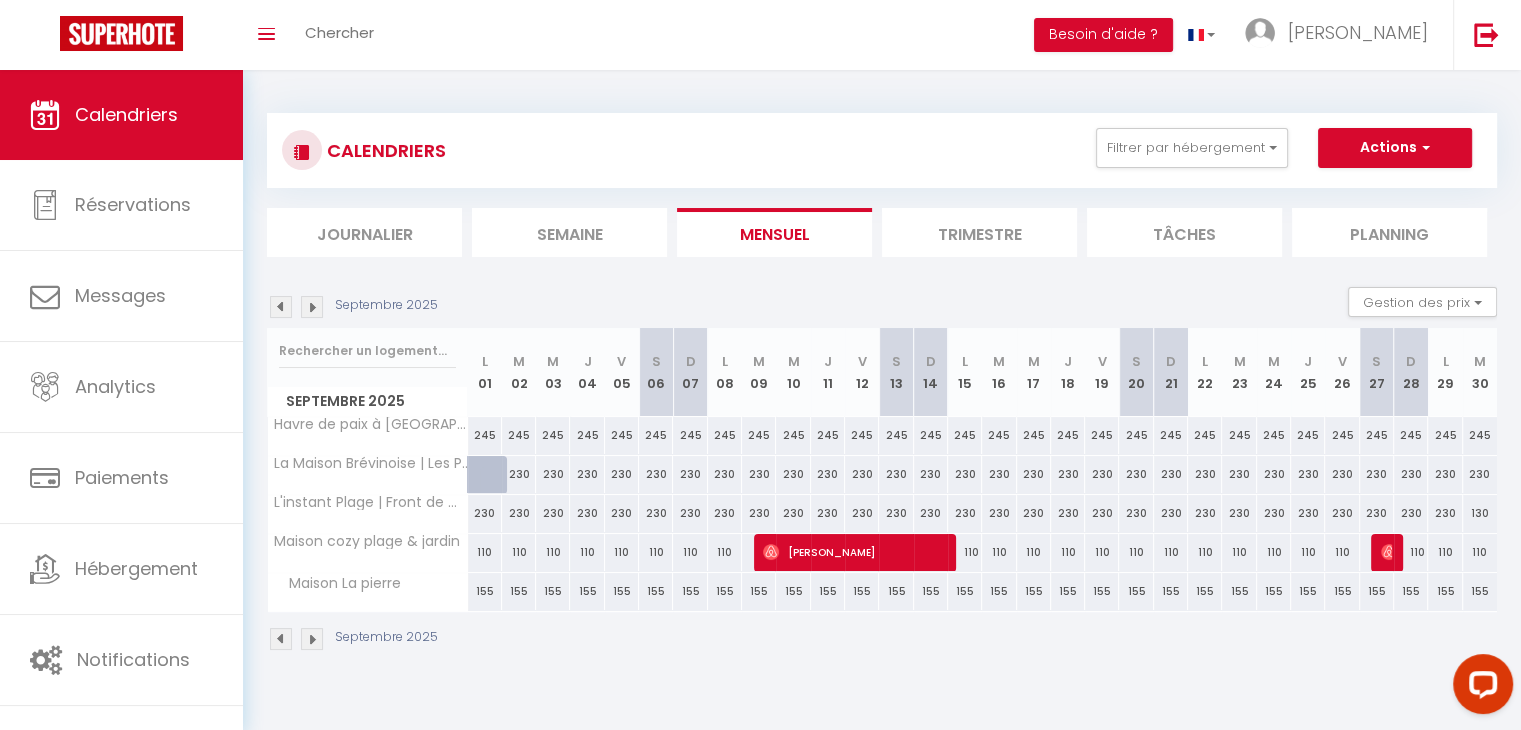 click at bounding box center (281, 639) 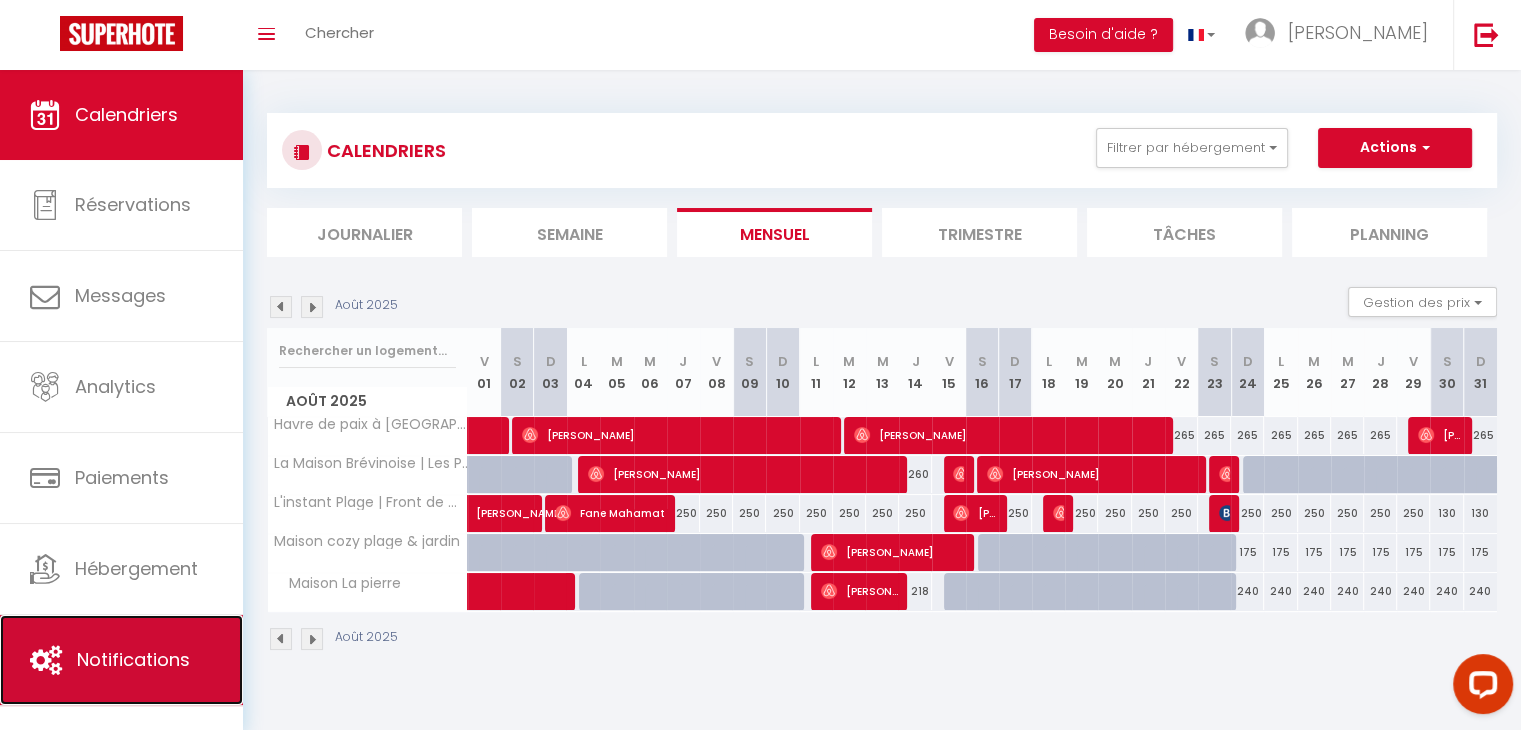 click on "Notifications" at bounding box center (121, 660) 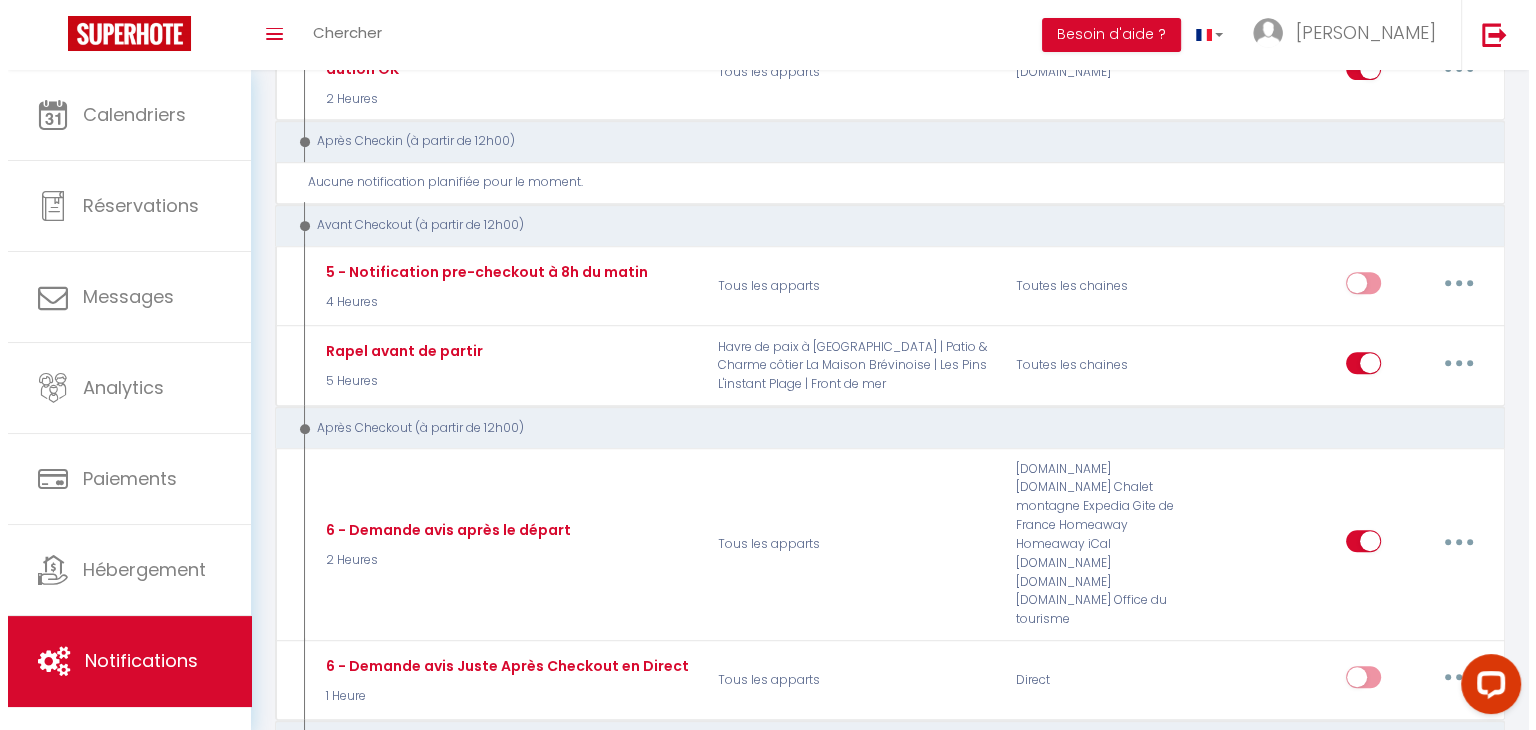 scroll, scrollTop: 816, scrollLeft: 0, axis: vertical 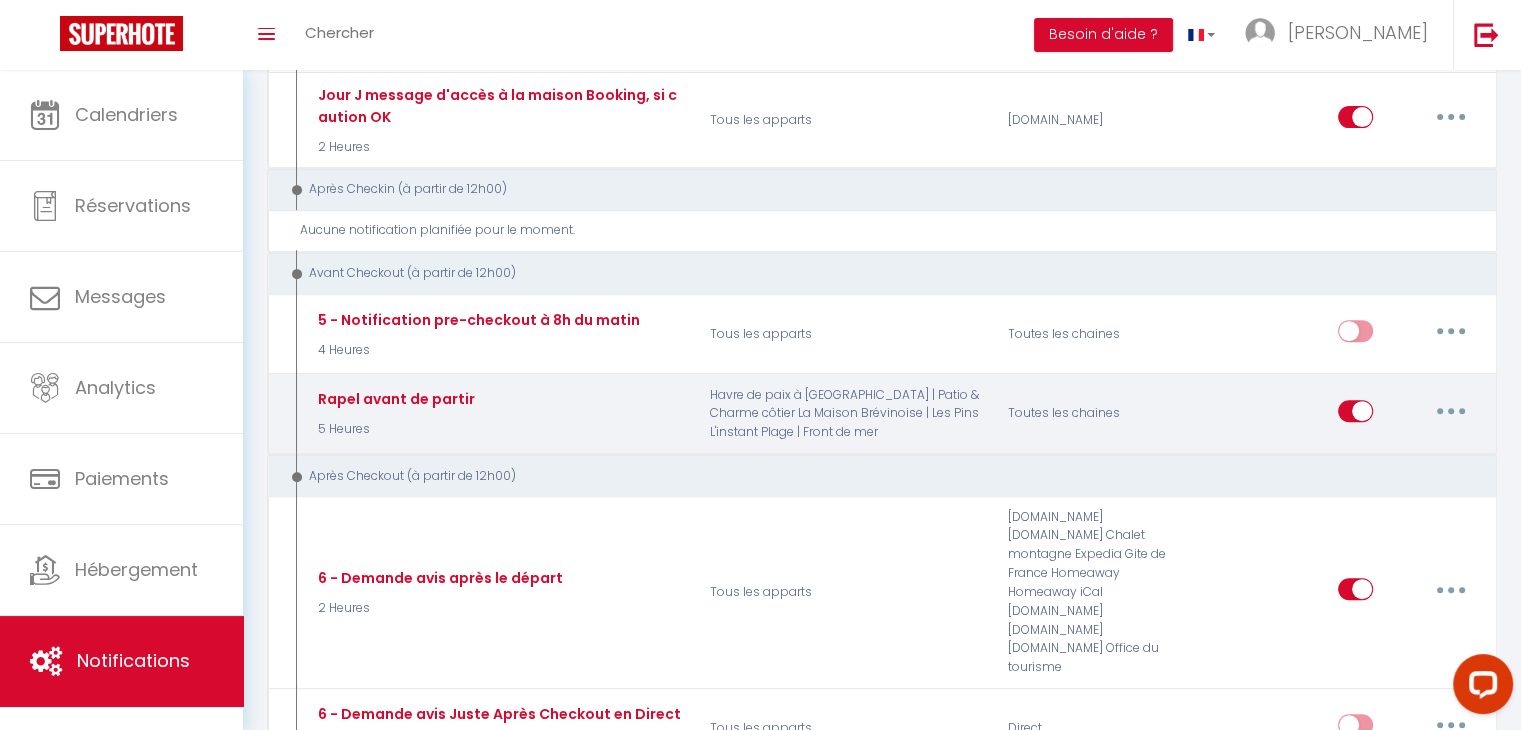 click at bounding box center [1451, 411] 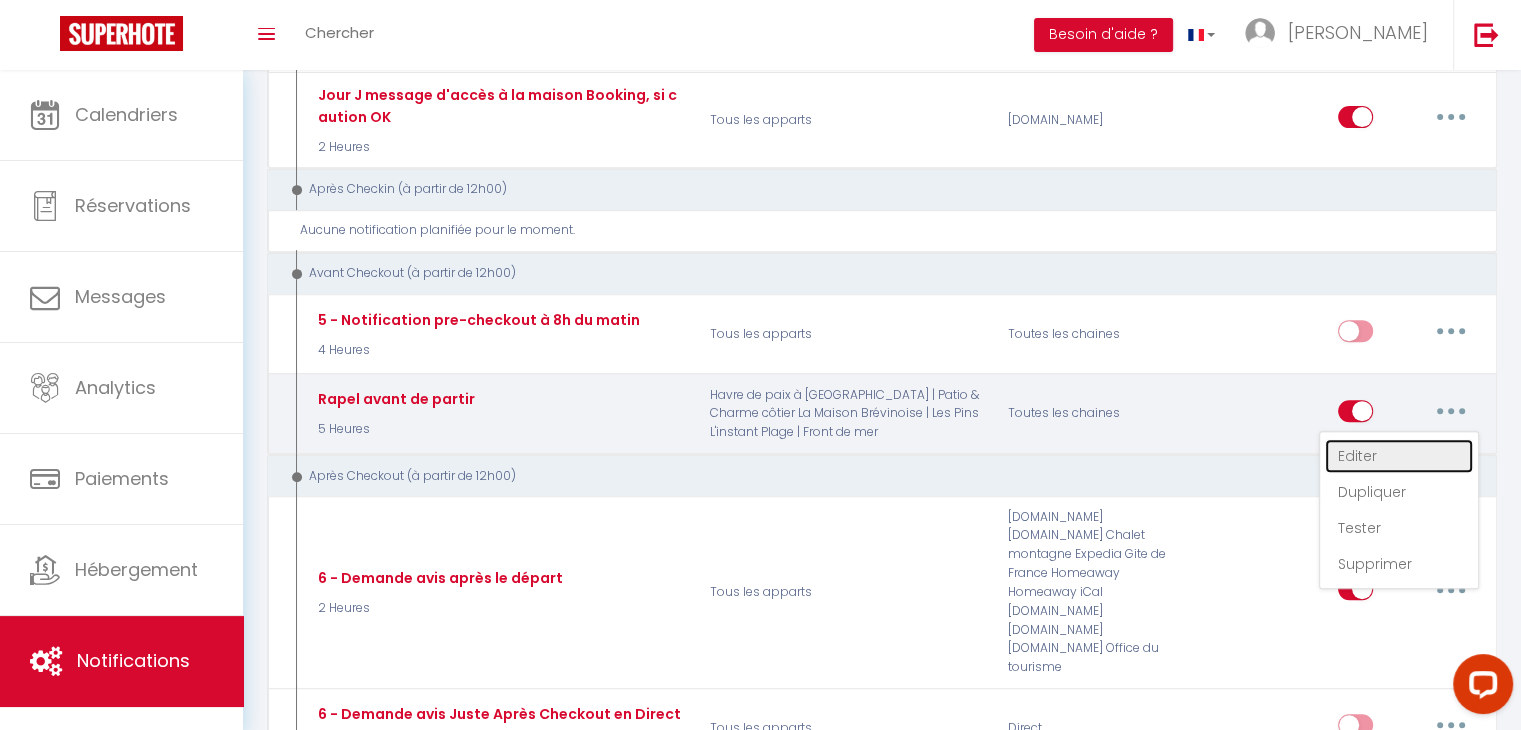 click on "Editer" at bounding box center [1399, 456] 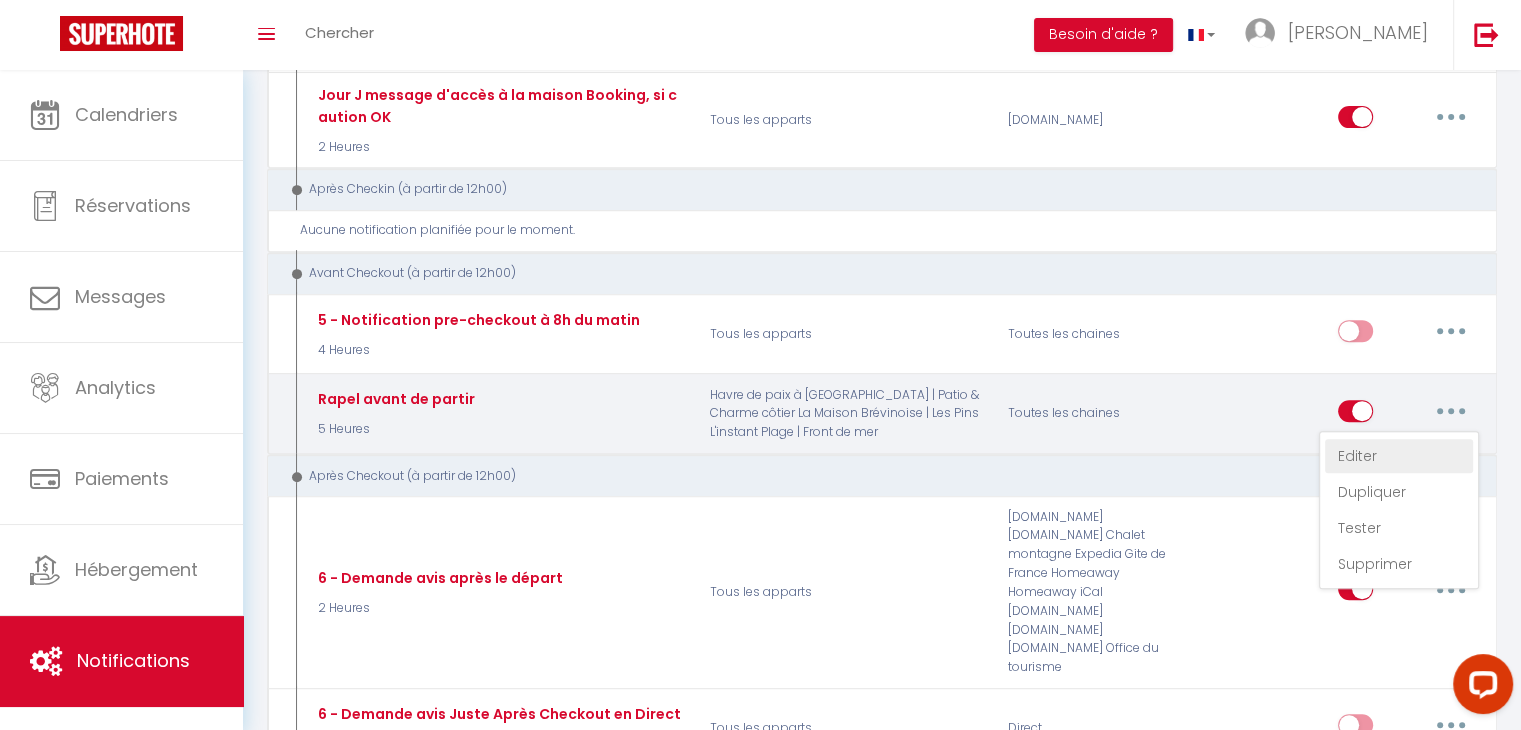 type on "Rapel avant de partir" 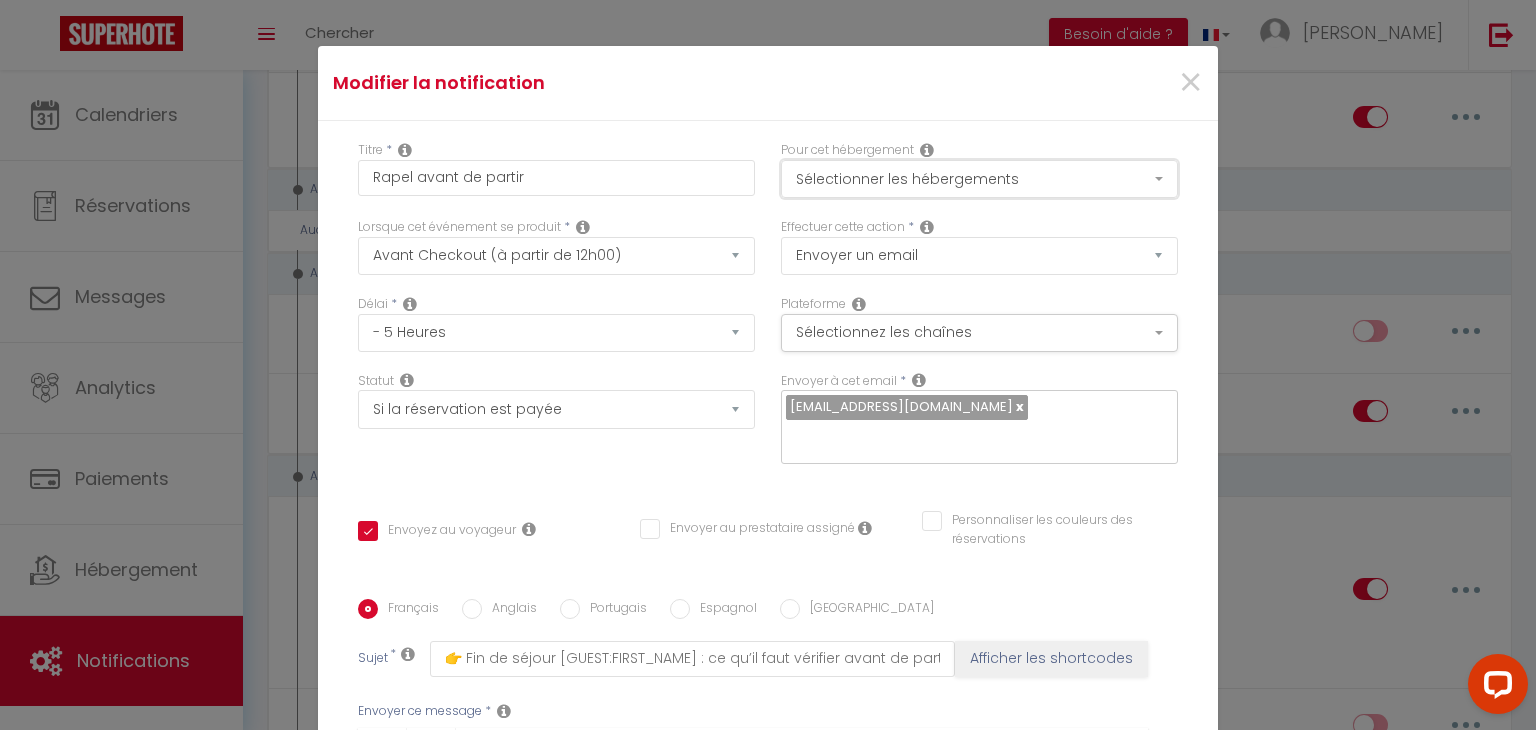 click on "Sélectionner les hébergements" at bounding box center (979, 179) 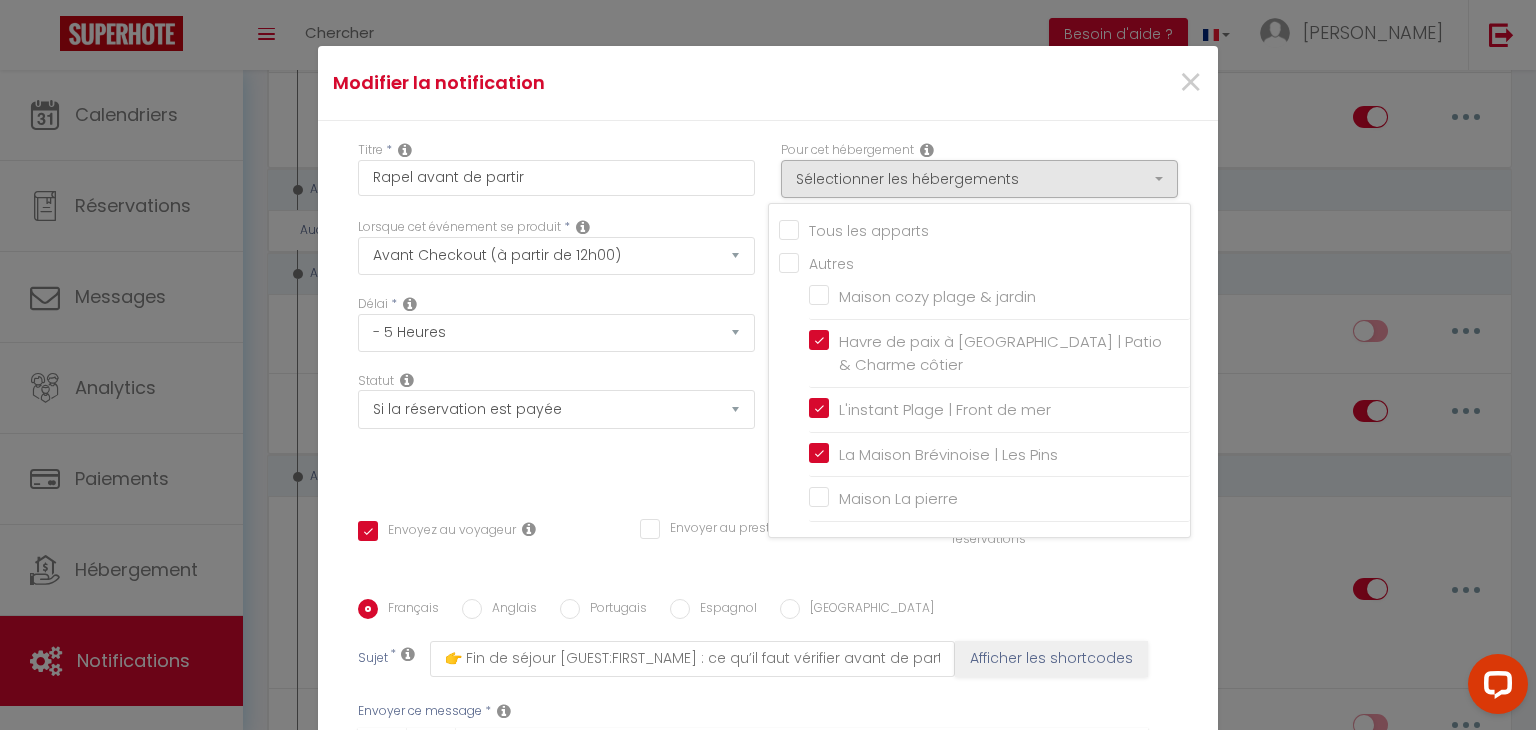 click on "Tous les apparts" at bounding box center [984, 229] 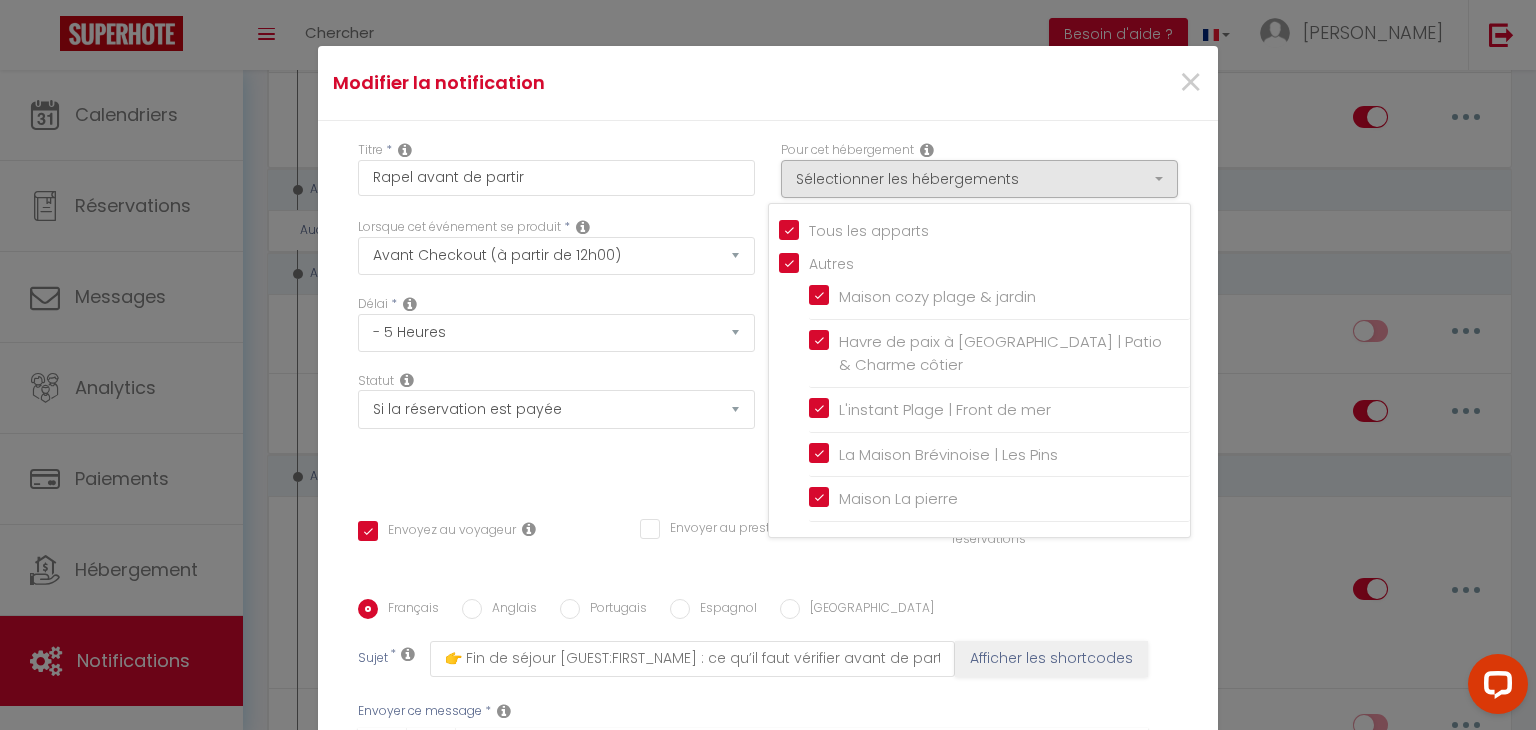 checkbox on "true" 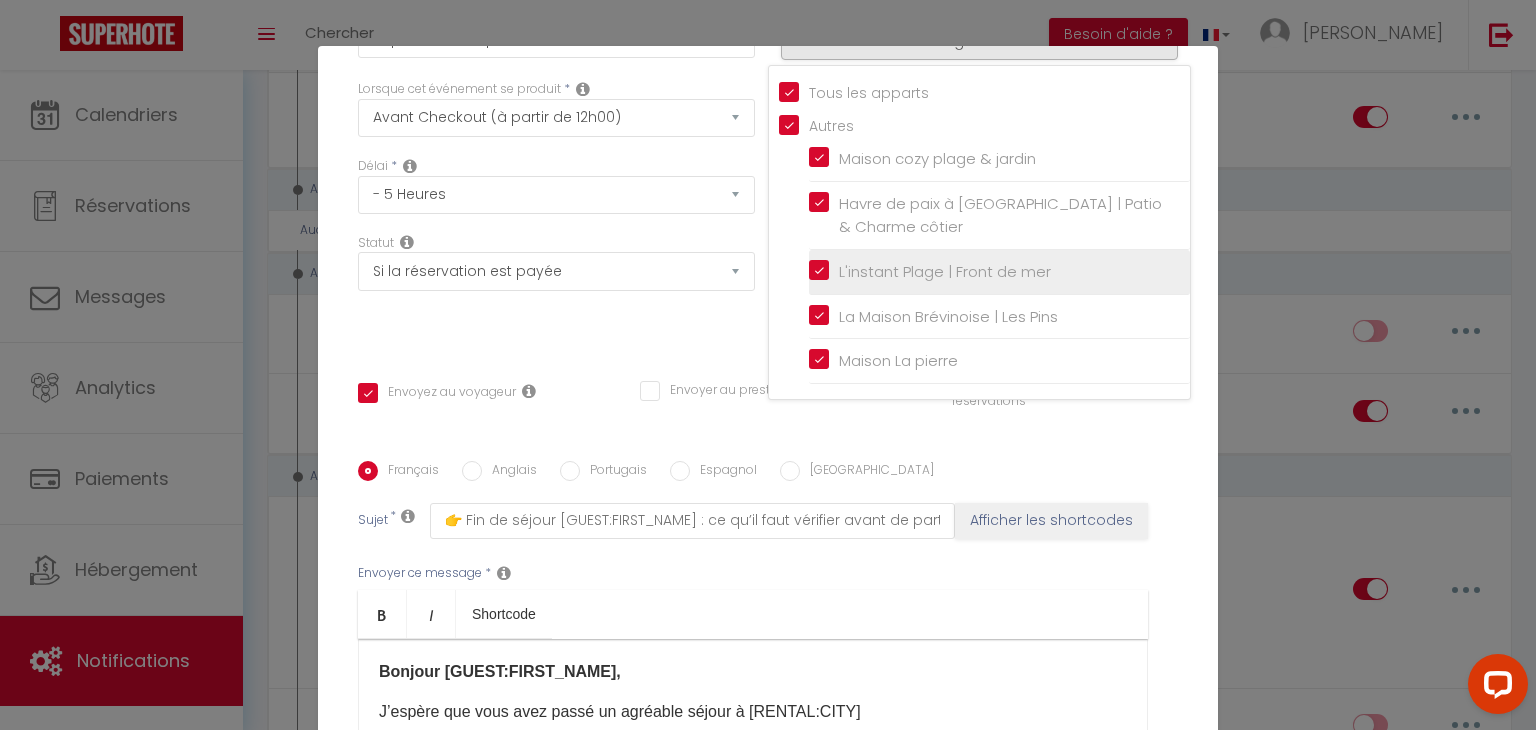 scroll, scrollTop: 140, scrollLeft: 0, axis: vertical 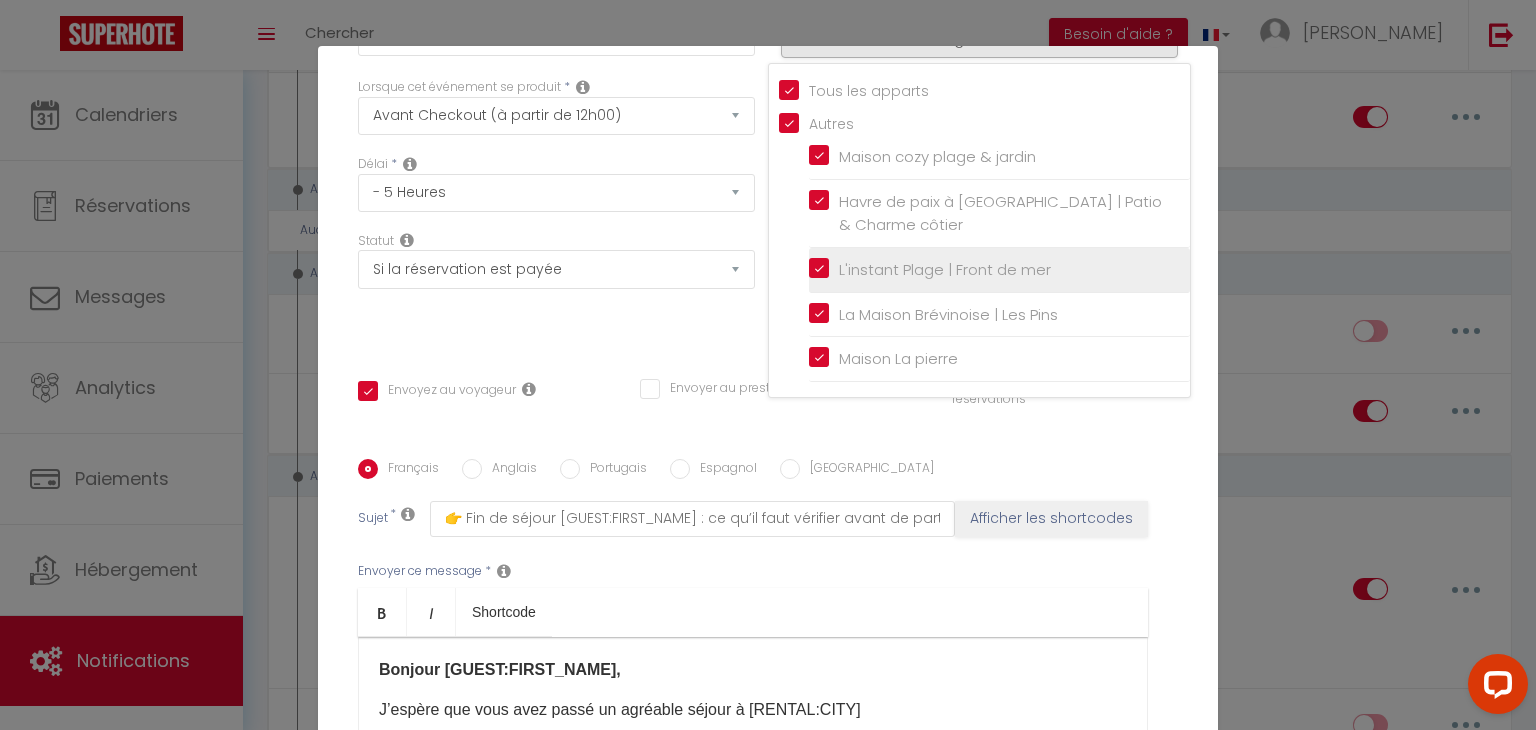 click on "Personnaliser les couleurs des réservations     #D7092E" at bounding box center [1050, 400] 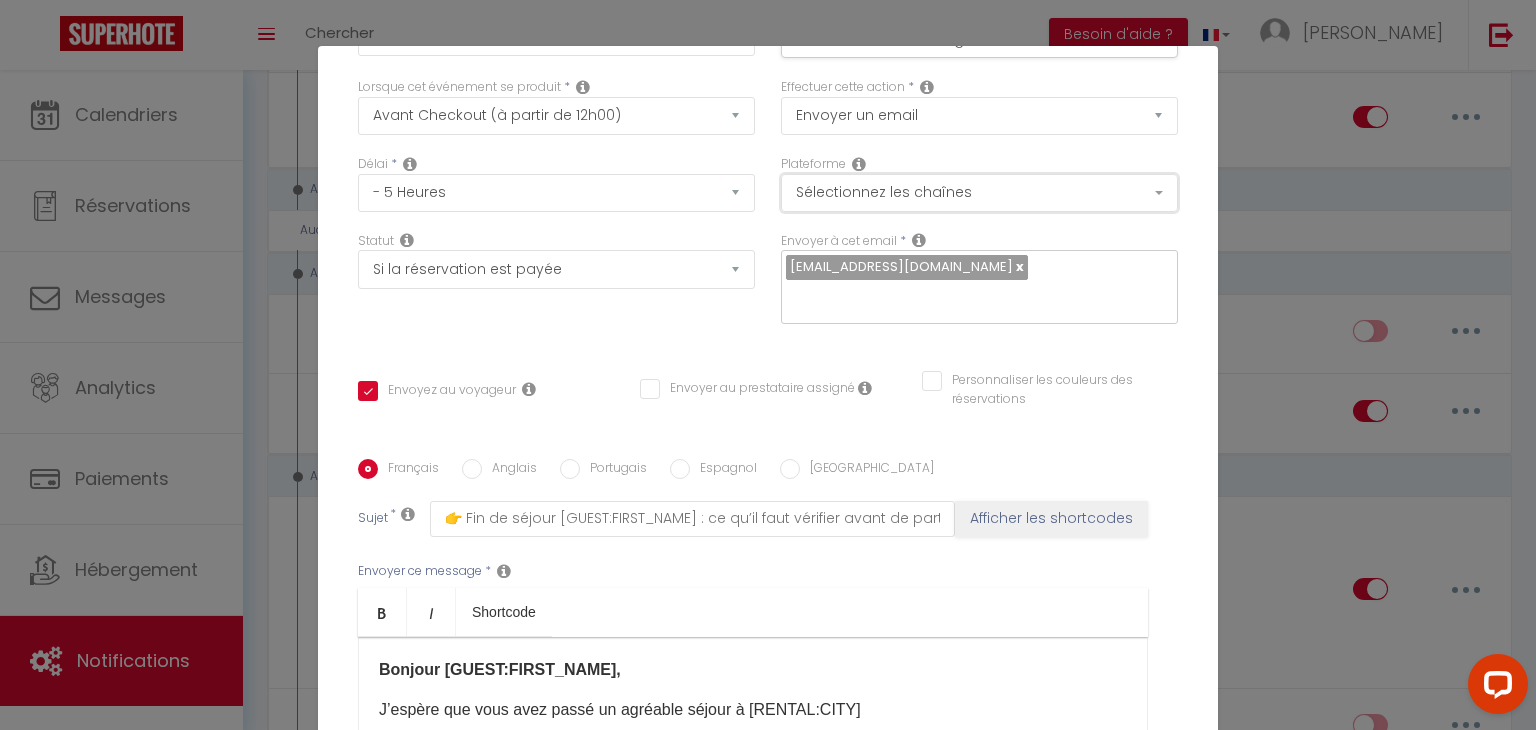 click on "Sélectionnez les chaînes" at bounding box center [979, 193] 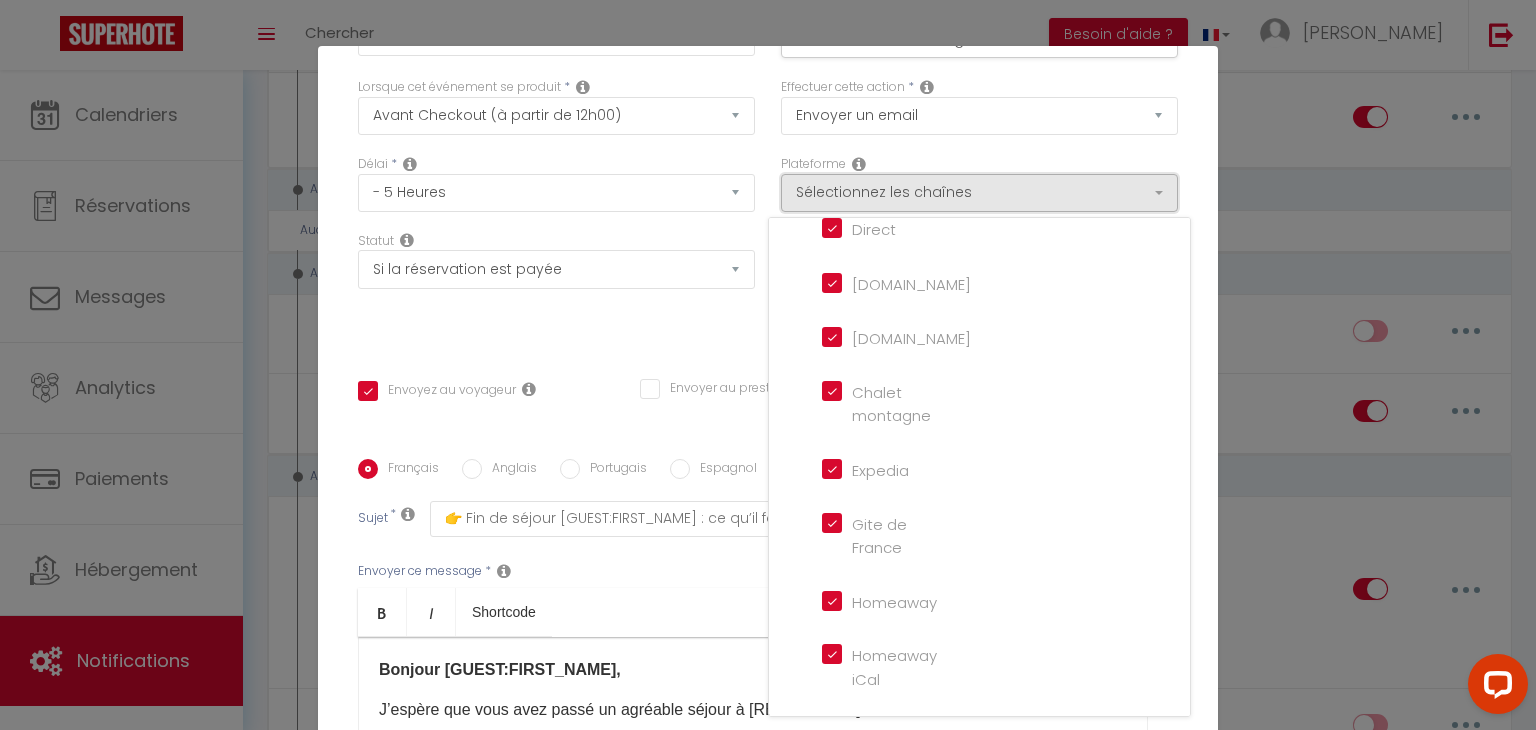 scroll, scrollTop: 0, scrollLeft: 0, axis: both 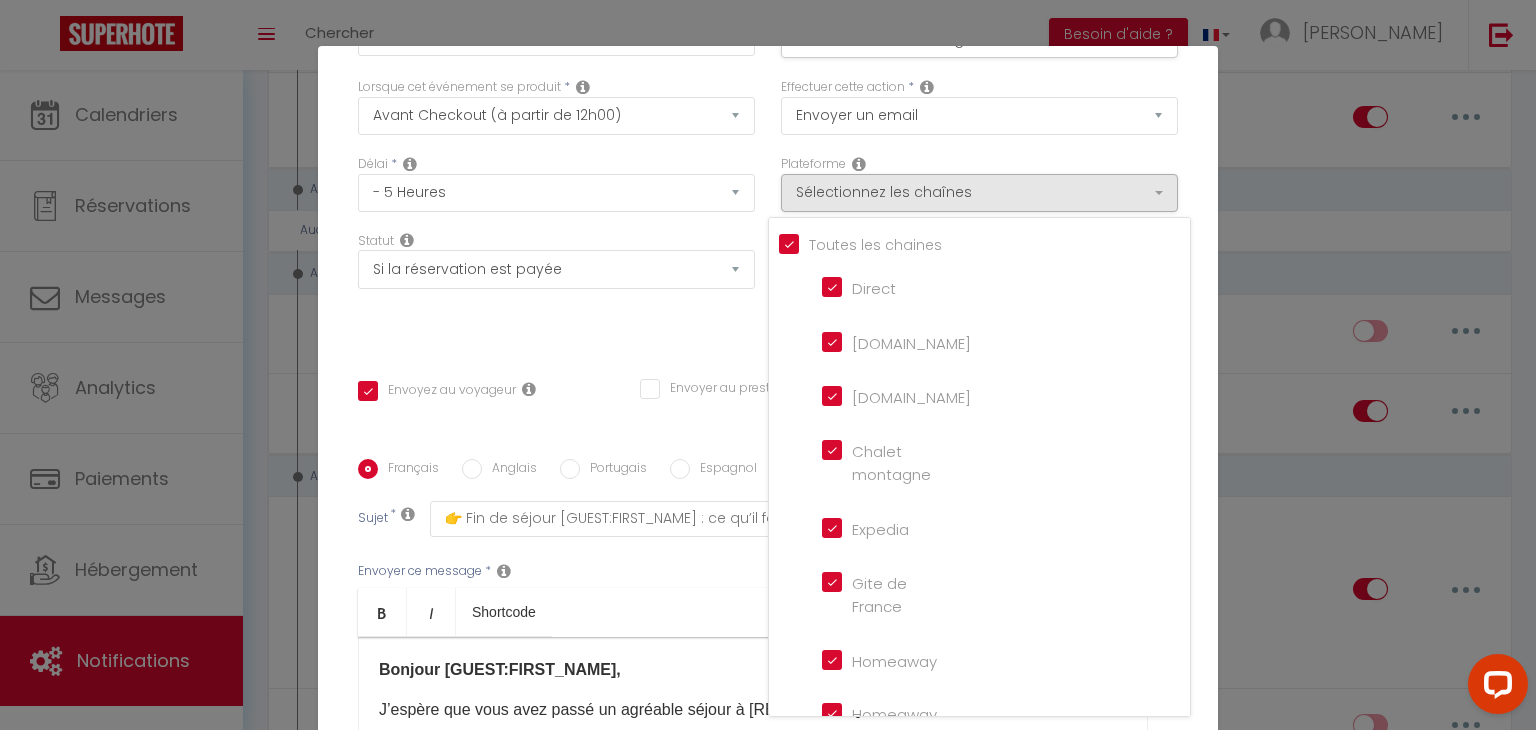 click on "Titre   *     Rapel avant de partir   Pour cet hébergement
Sélectionner les hébergements
Tous les apparts
Autres
[GEOGRAPHIC_DATA] & jardin
Havre de paix à [GEOGRAPHIC_DATA] | Patio & Charme côtier
L'instant Plage | Front de mer
La [GEOGRAPHIC_DATA] | [GEOGRAPHIC_DATA]
Maison La pierre
Lorsque cet événement se produit   *      Après la réservation   Avant Checkin (à partir de 12h00)   Après Checkin (à partir de 12h00)   Avant Checkout (à partir de 12h00)" at bounding box center [768, 459] 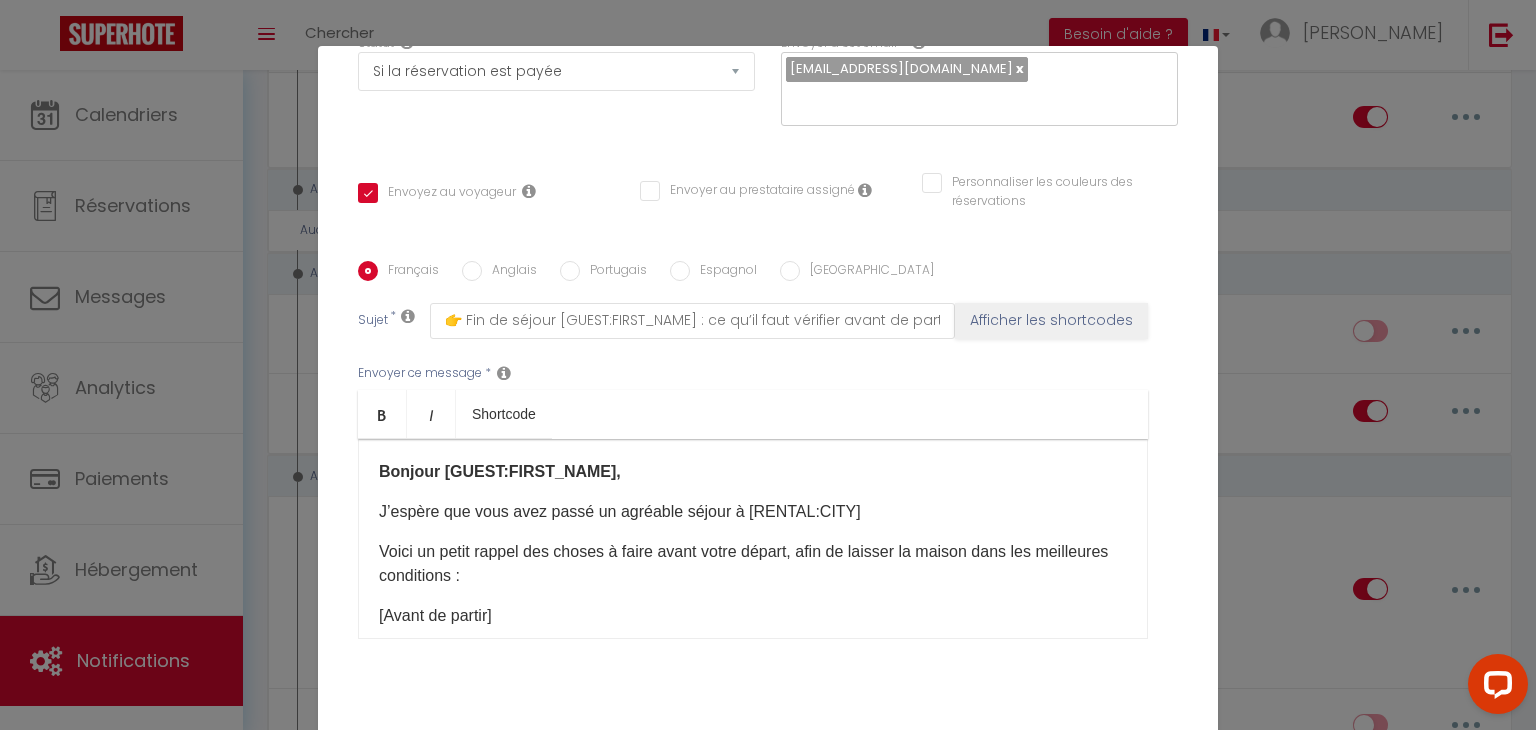 scroll, scrollTop: 362, scrollLeft: 0, axis: vertical 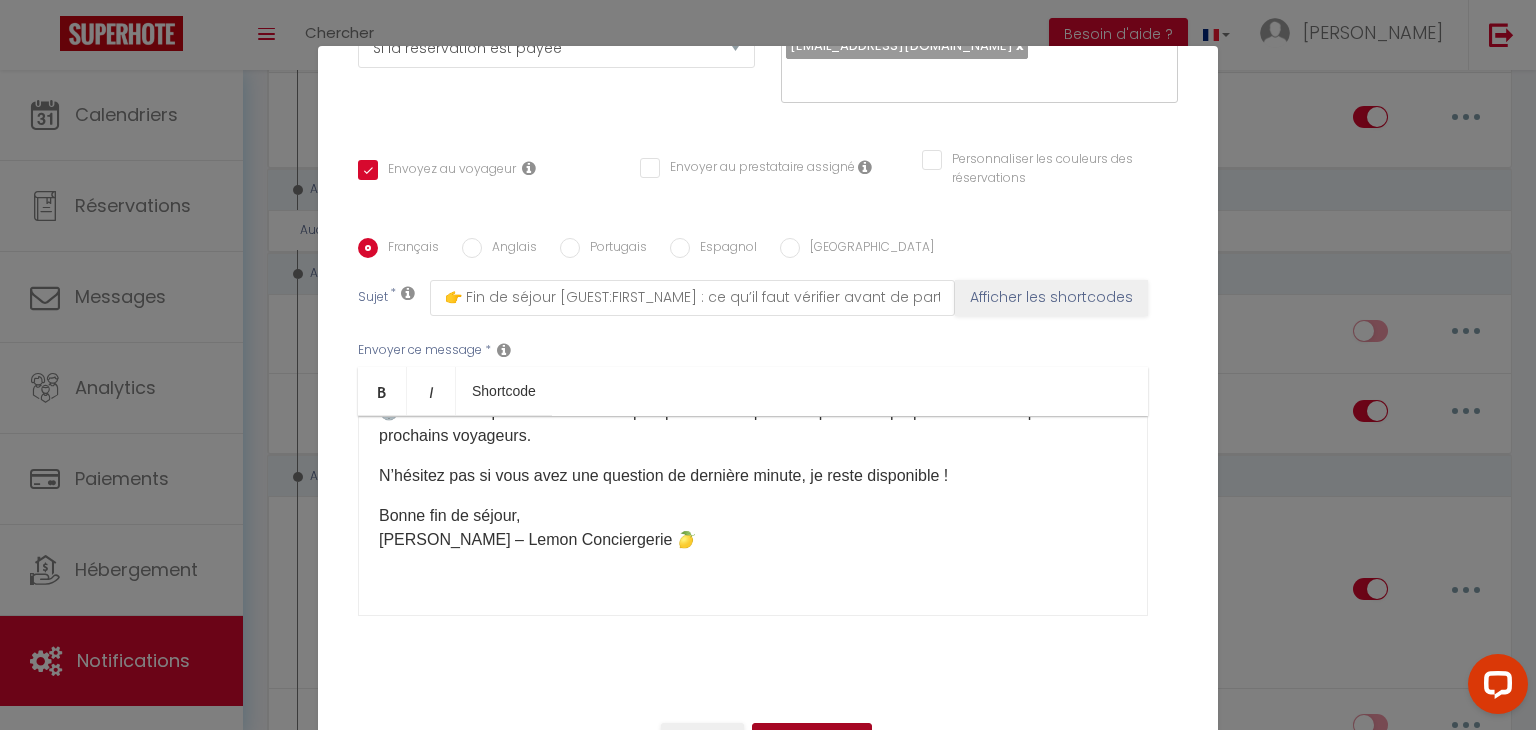 click on "Mettre à jour" at bounding box center (812, 740) 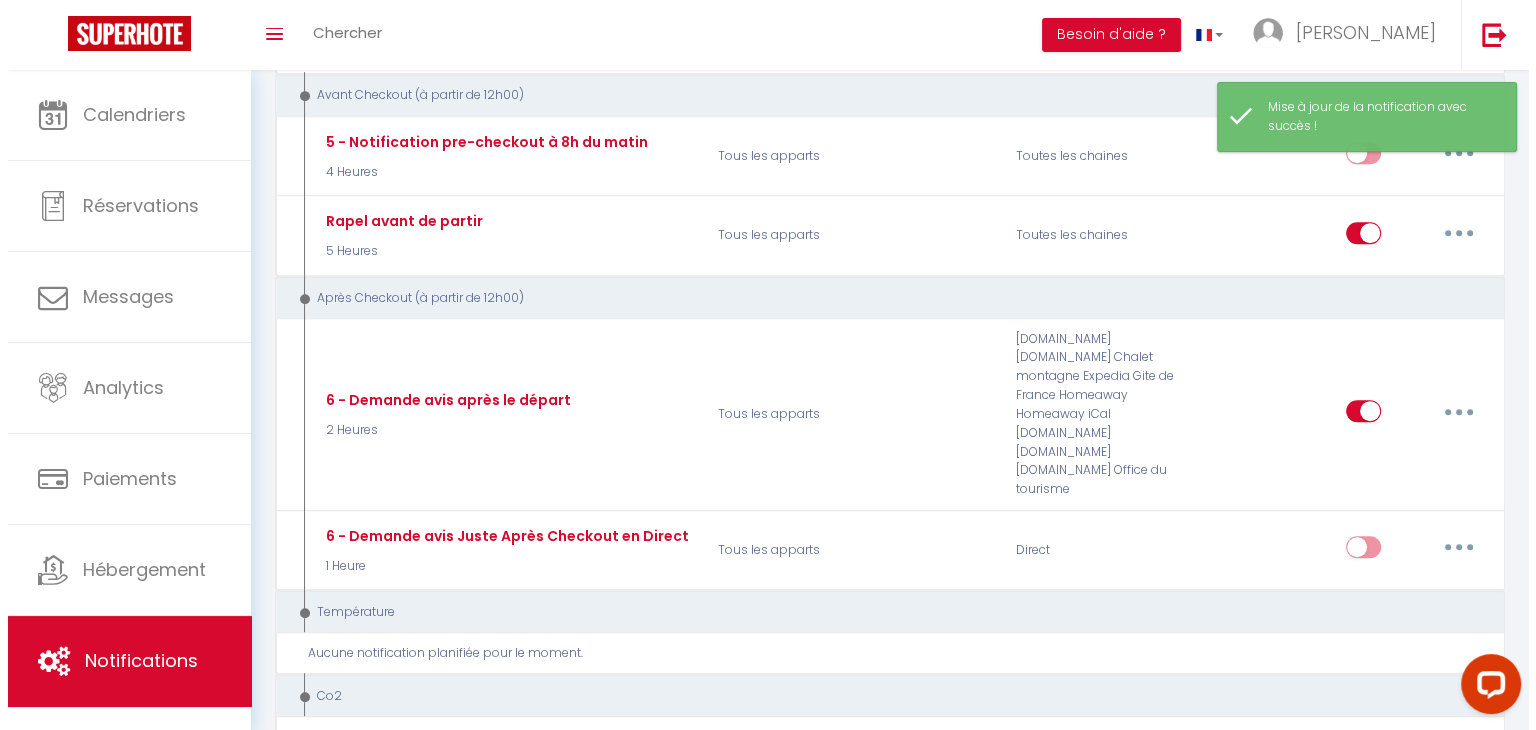 scroll, scrollTop: 996, scrollLeft: 0, axis: vertical 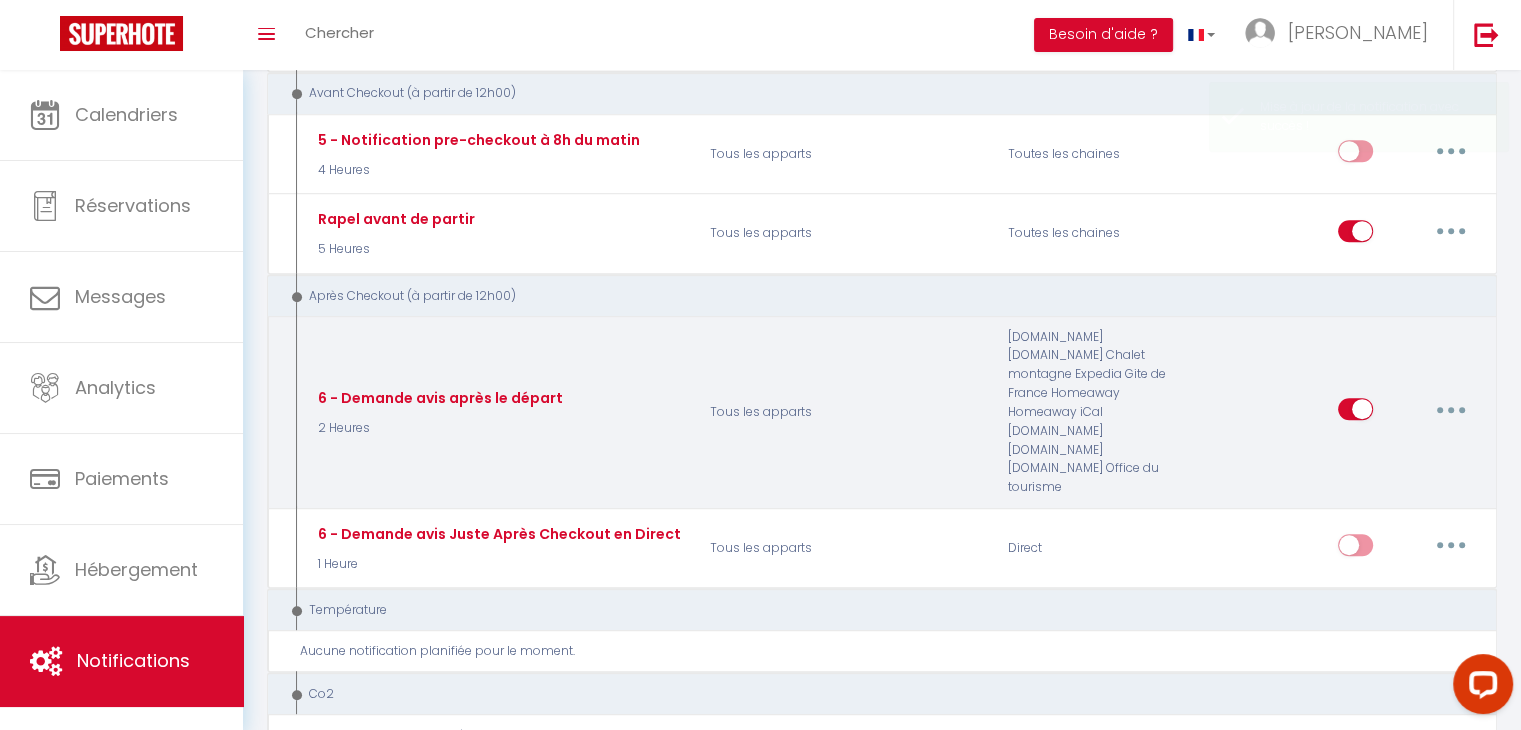 click at bounding box center [1451, 409] 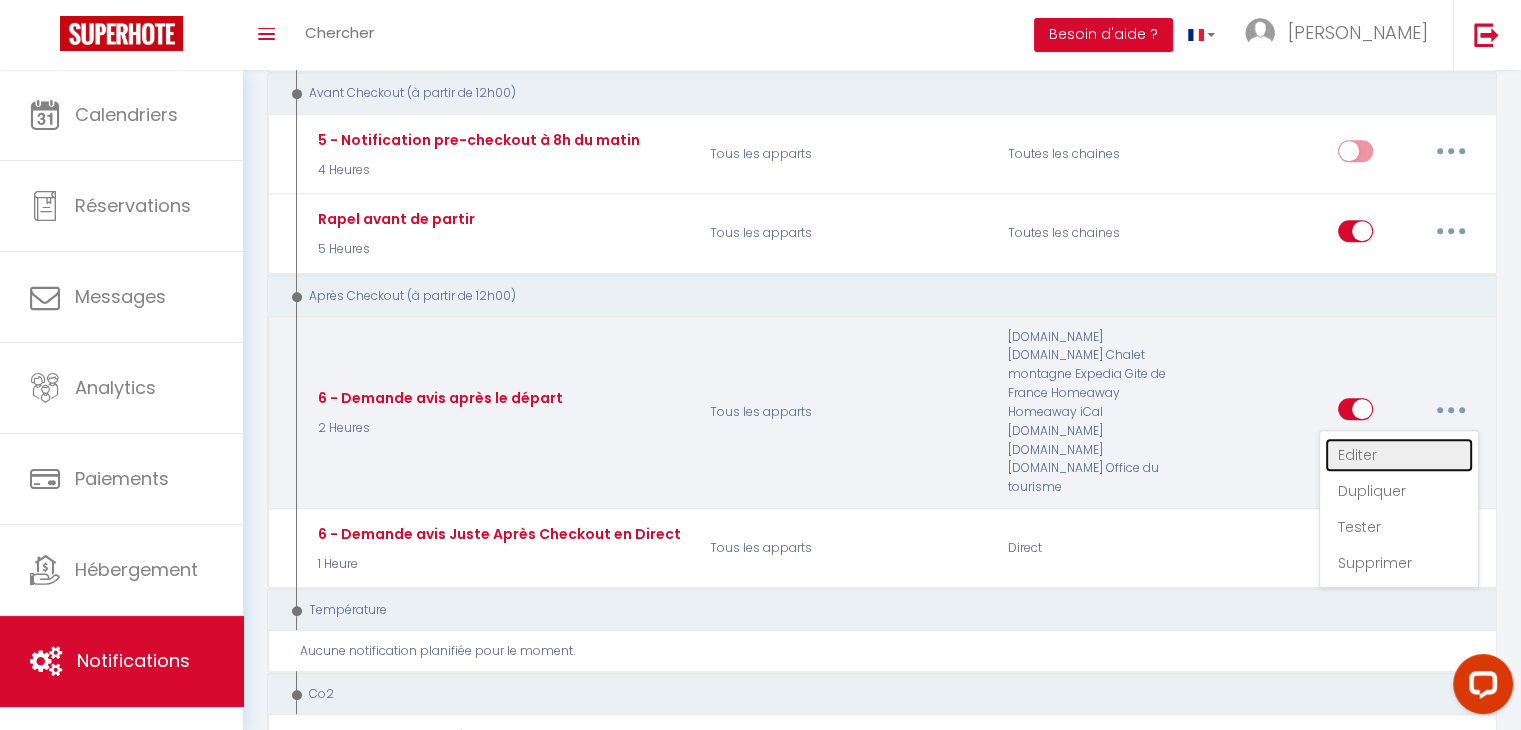 click on "Editer" at bounding box center [1399, 455] 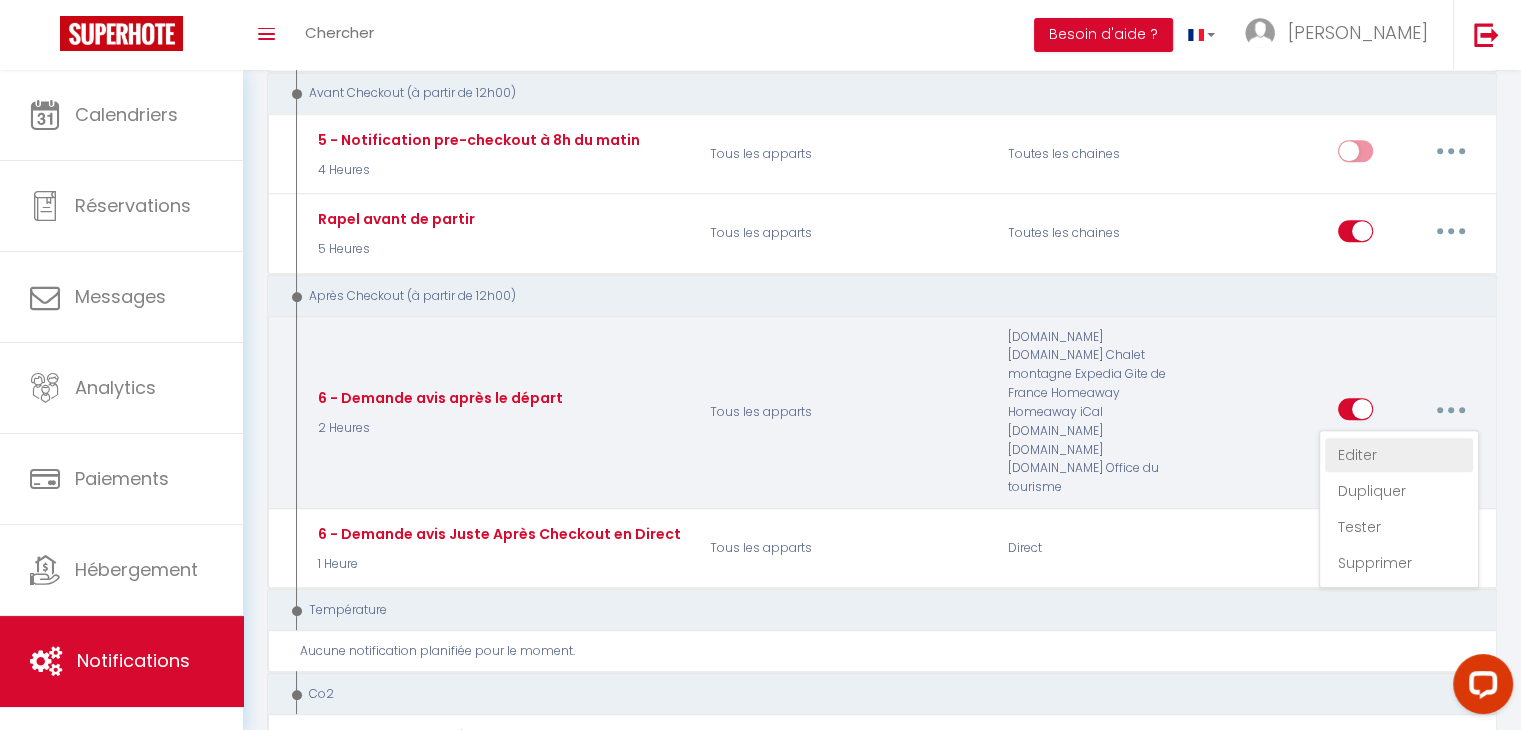 type on "6 - Demande avis après le départ" 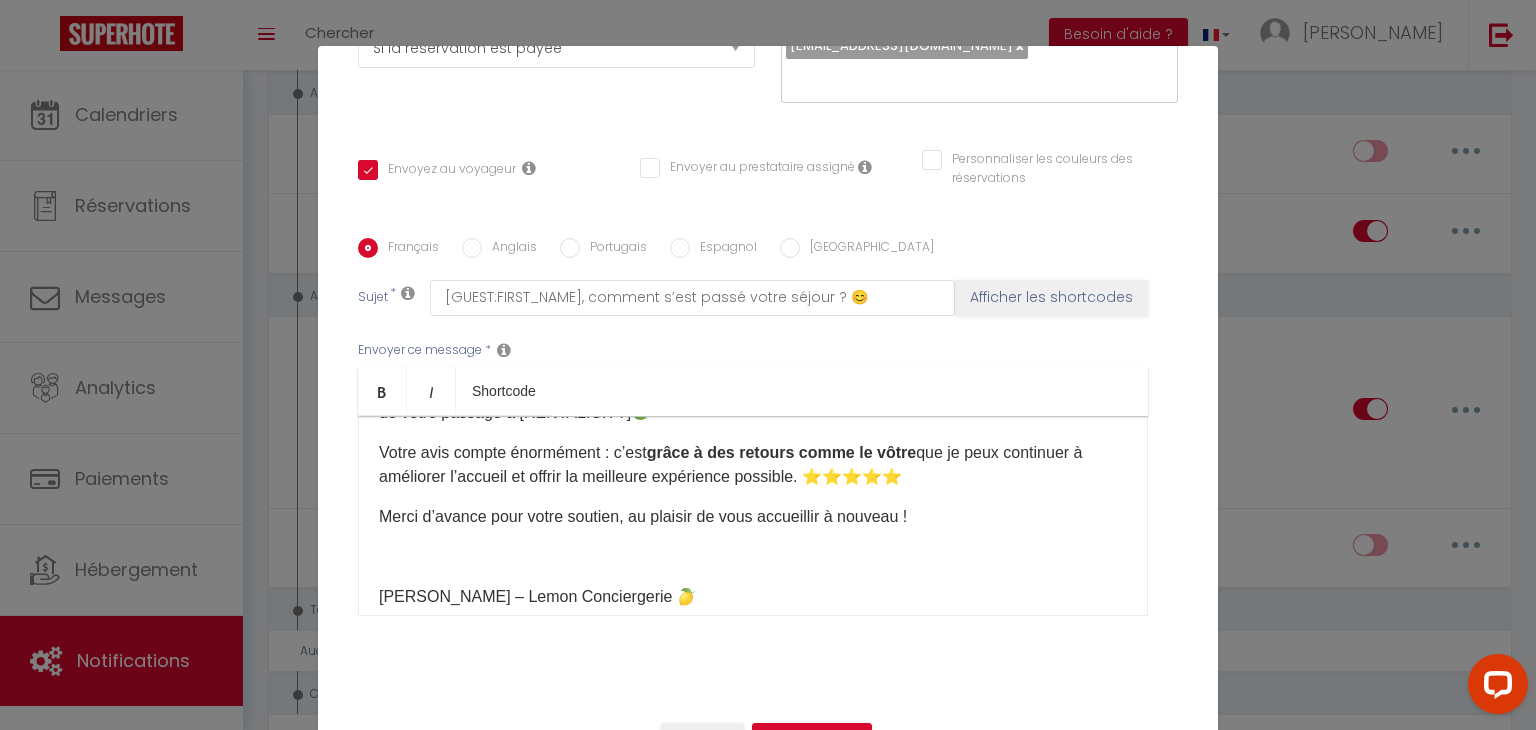 scroll, scrollTop: 0, scrollLeft: 0, axis: both 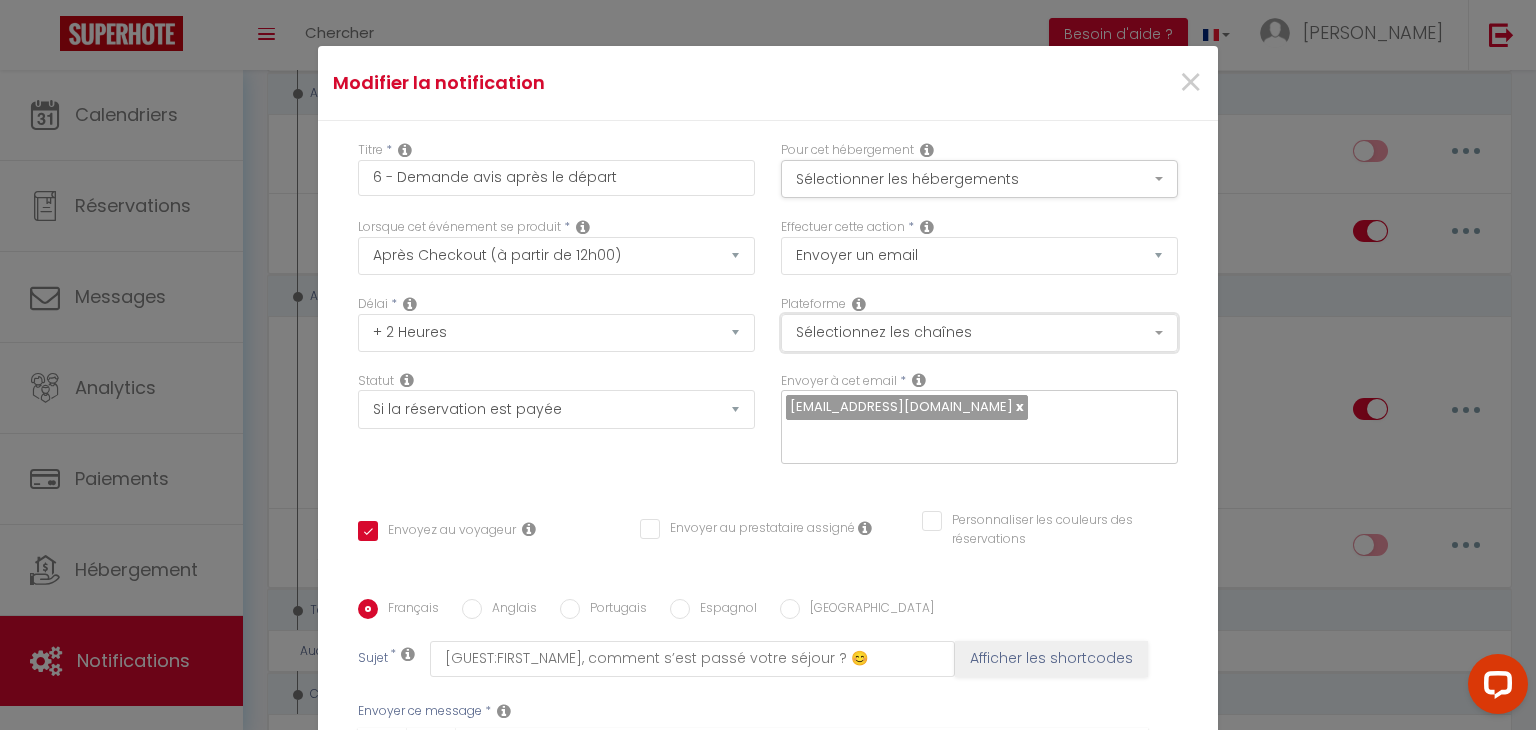 click on "Sélectionnez les chaînes" at bounding box center [979, 333] 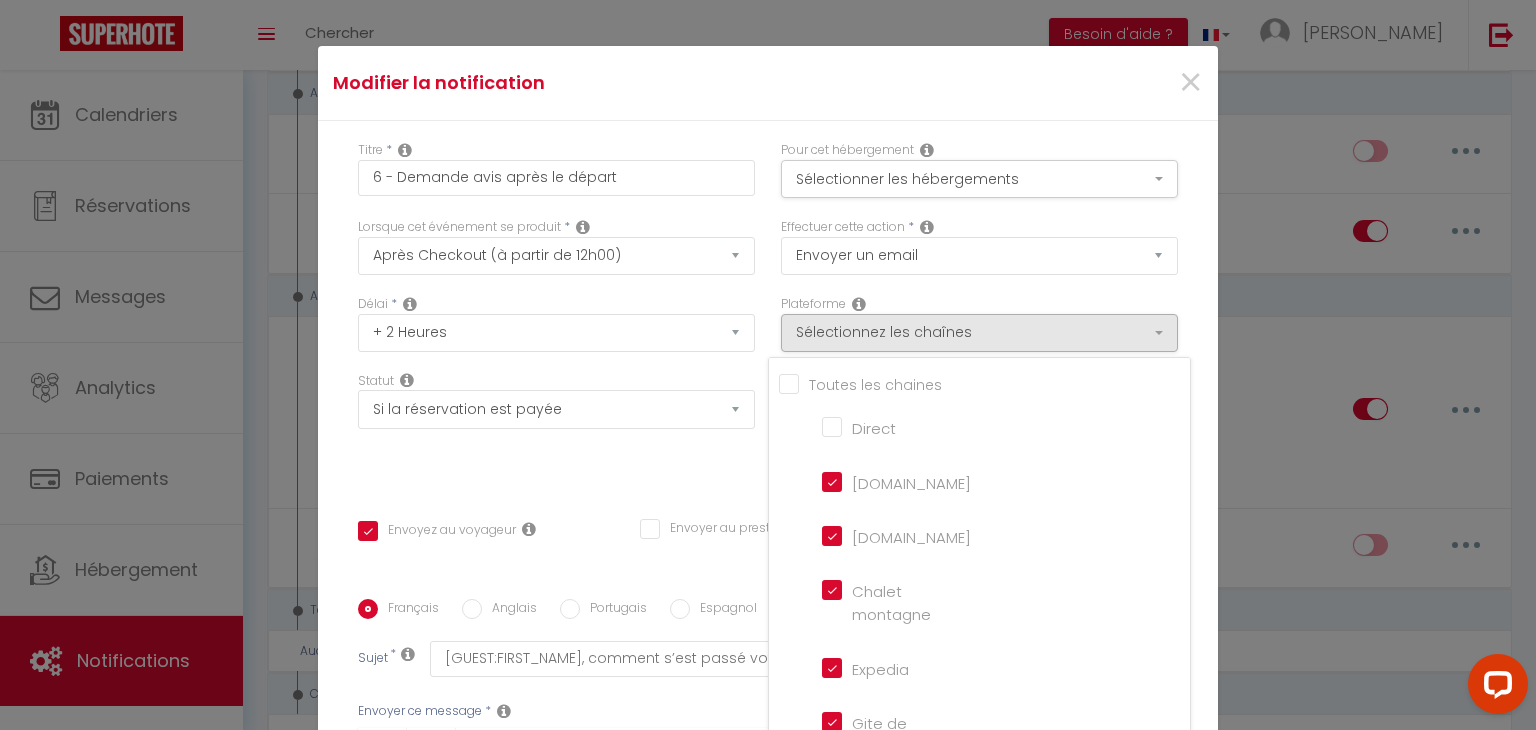 click on "Direct" at bounding box center (879, 426) 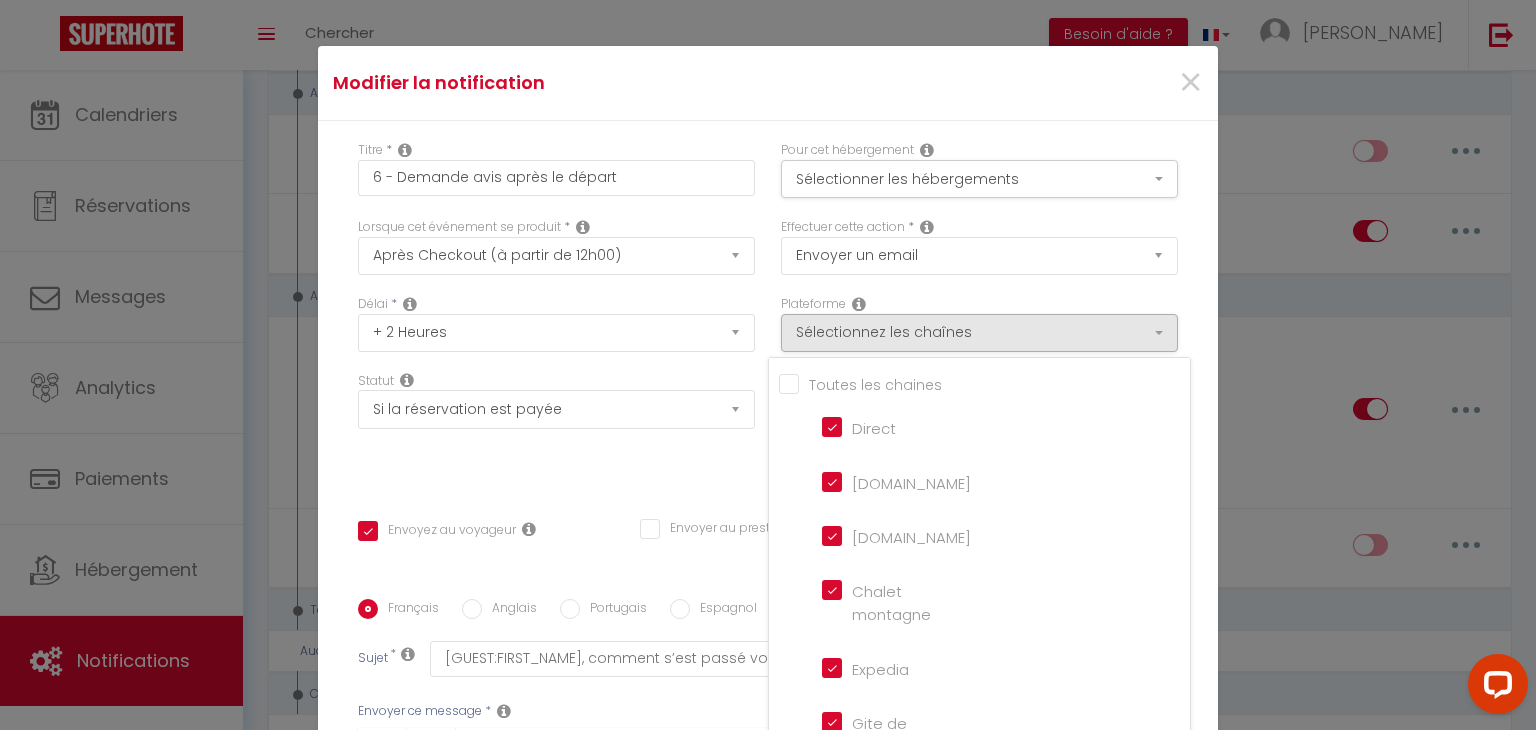 checkbox on "true" 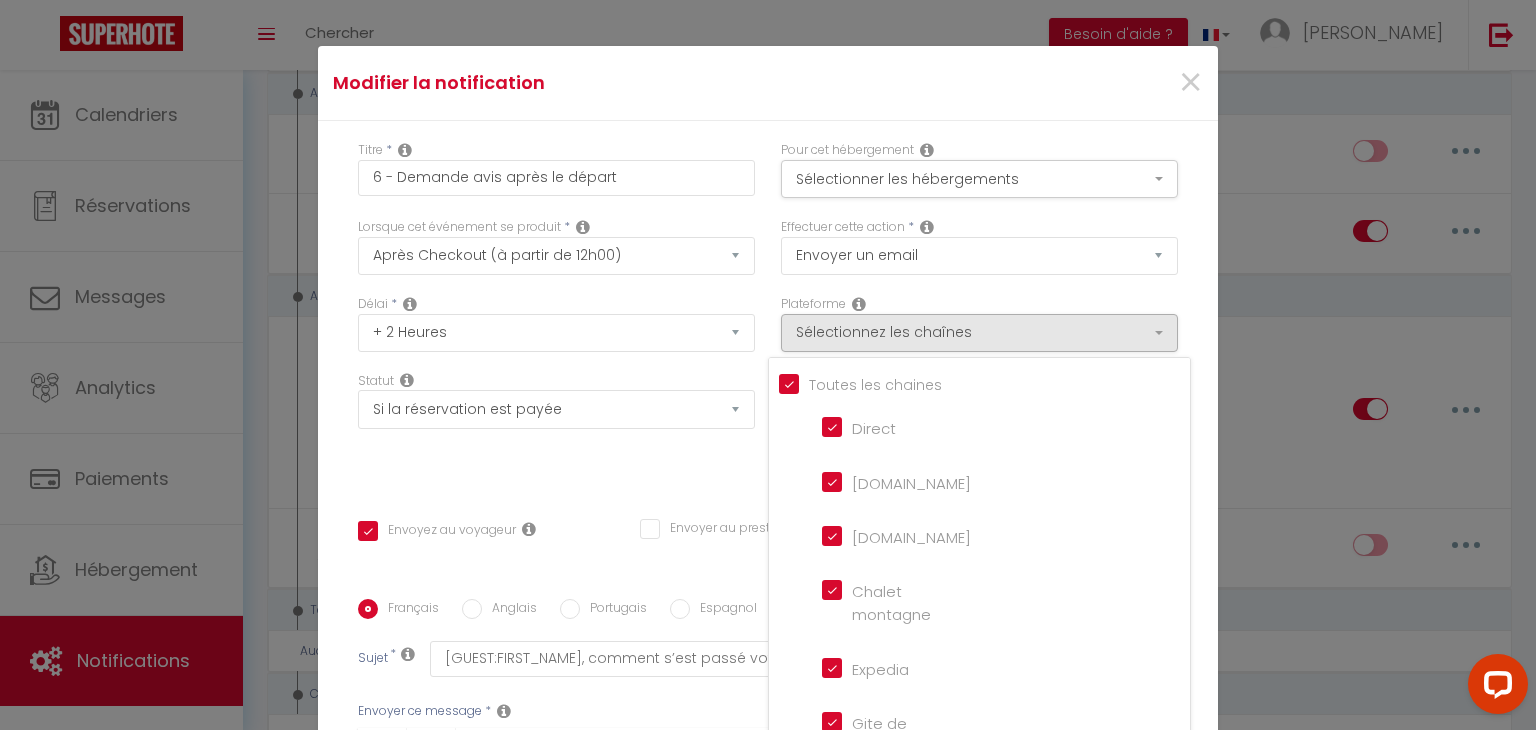 checkbox on "true" 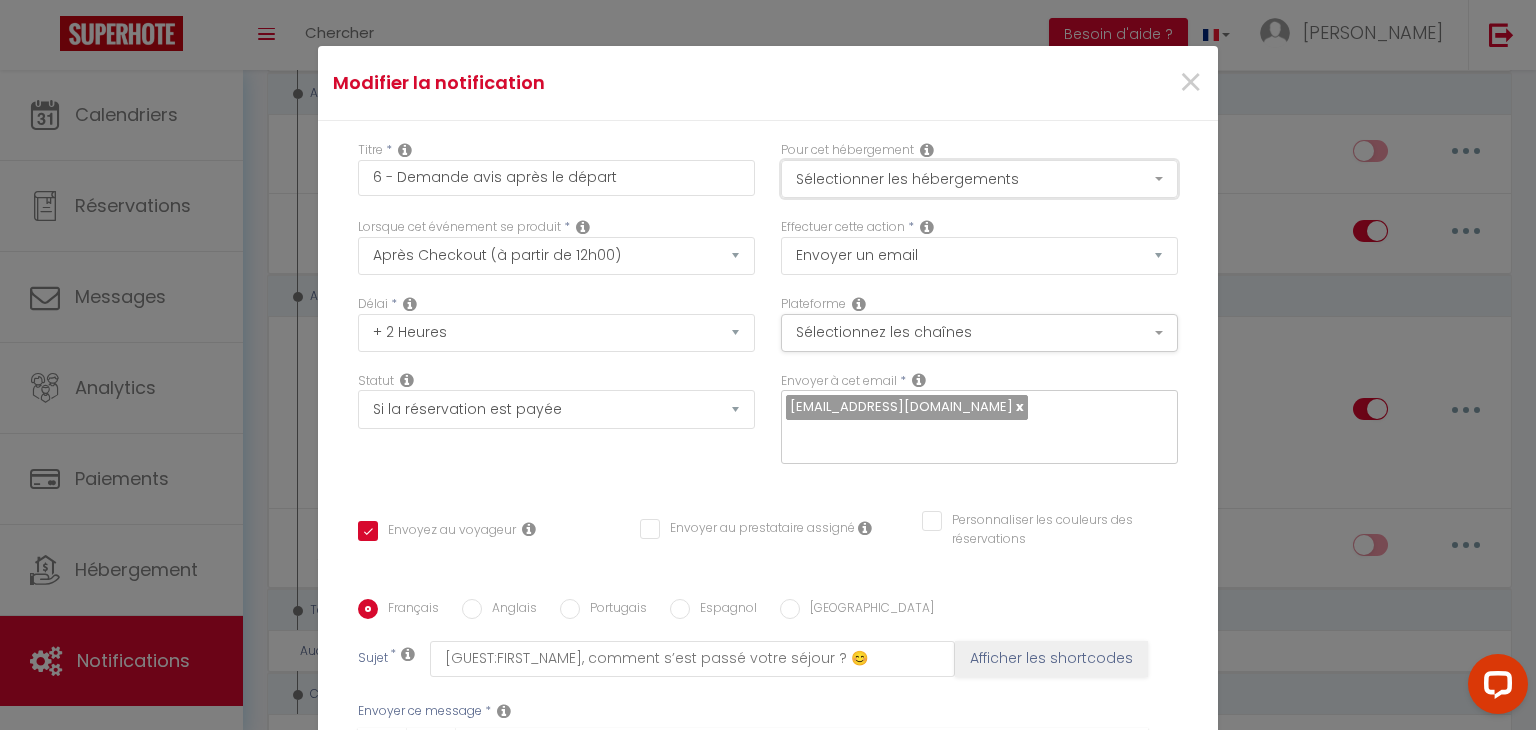 click on "Sélectionner les hébergements" at bounding box center (979, 179) 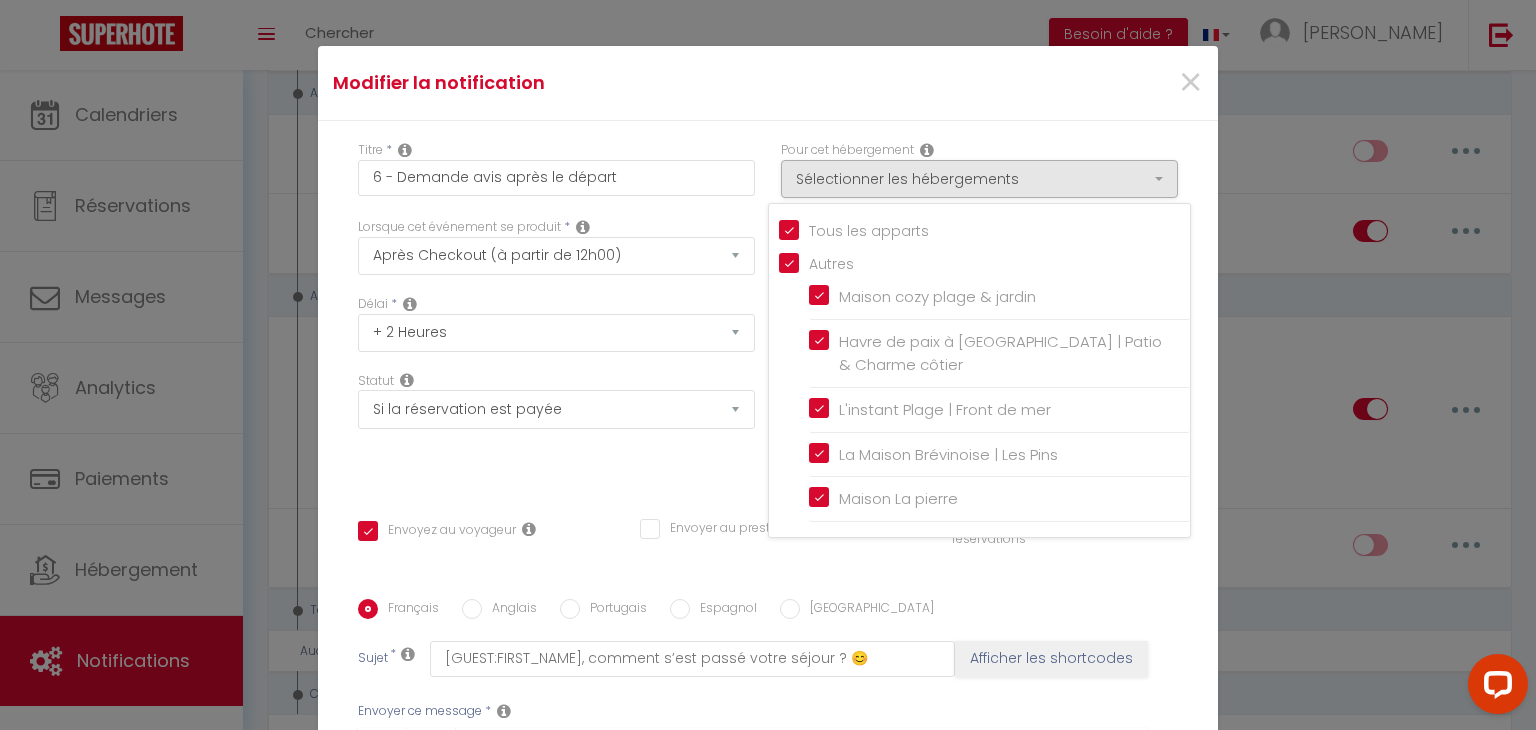 click on "Titre   *     6 - Demande avis après le départ   Pour cet hébergement
Sélectionner les hébergements
Tous les apparts
Autres
[GEOGRAPHIC_DATA] & jardin
Havre de paix à [GEOGRAPHIC_DATA] | Patio & Charme côtier
L'instant Plage | Front de mer
La [GEOGRAPHIC_DATA] | [GEOGRAPHIC_DATA]
Maison La pierre
Lorsque cet événement se produit   *      Après la réservation   Avant Checkin (à partir de 12h00)   Après Checkin (à partir de 12h00)   Température   Co2      *" at bounding box center (768, 599) 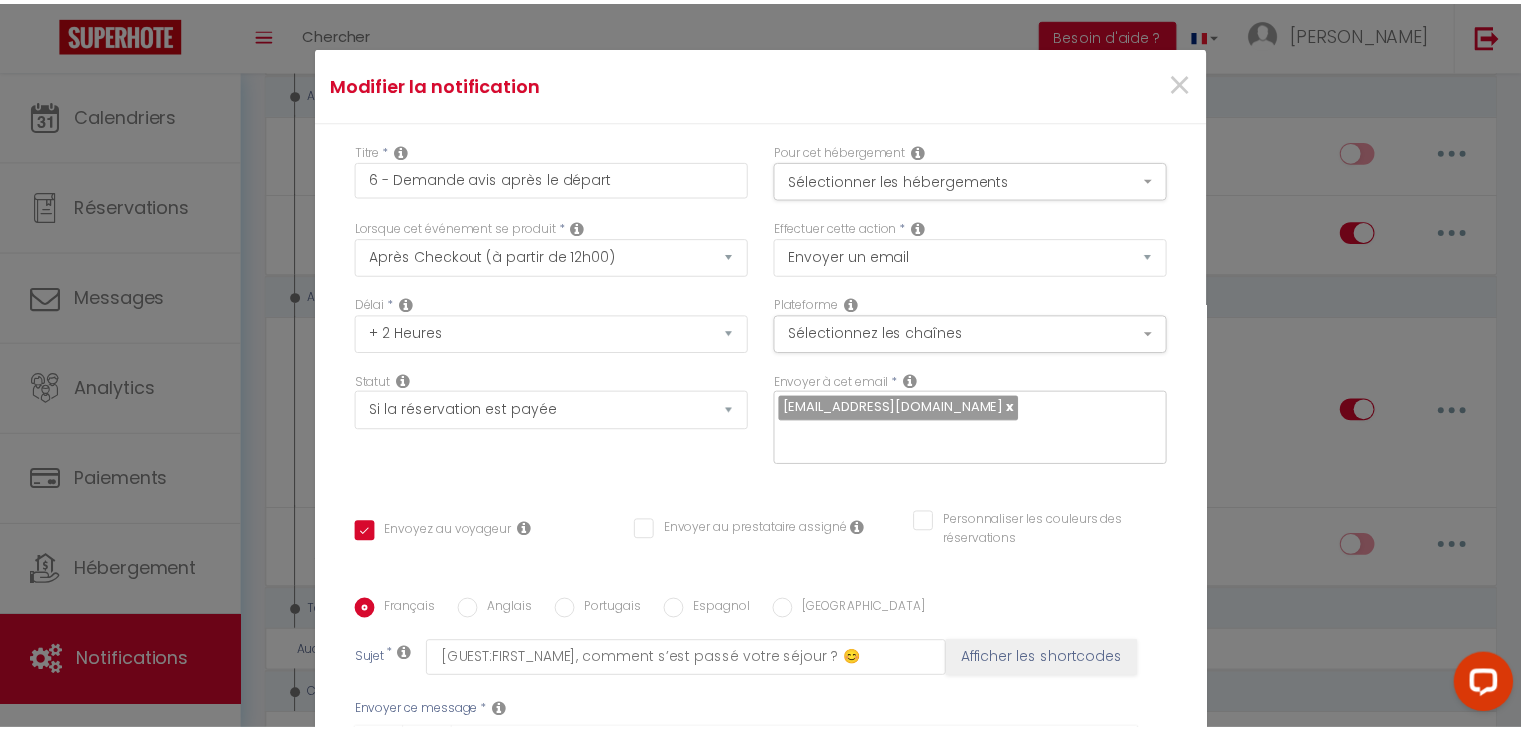 scroll, scrollTop: 362, scrollLeft: 0, axis: vertical 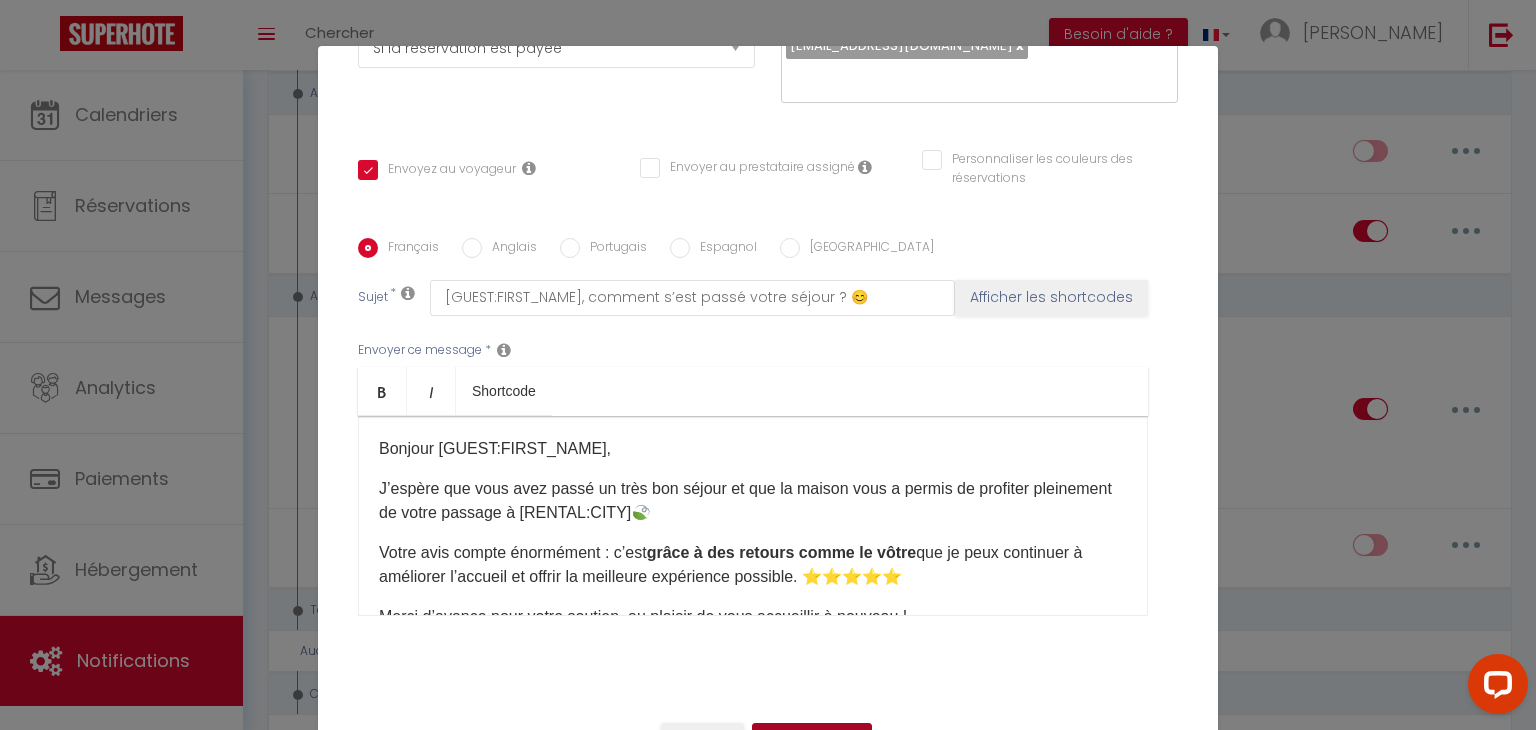 click on "Mettre à jour" at bounding box center (812, 740) 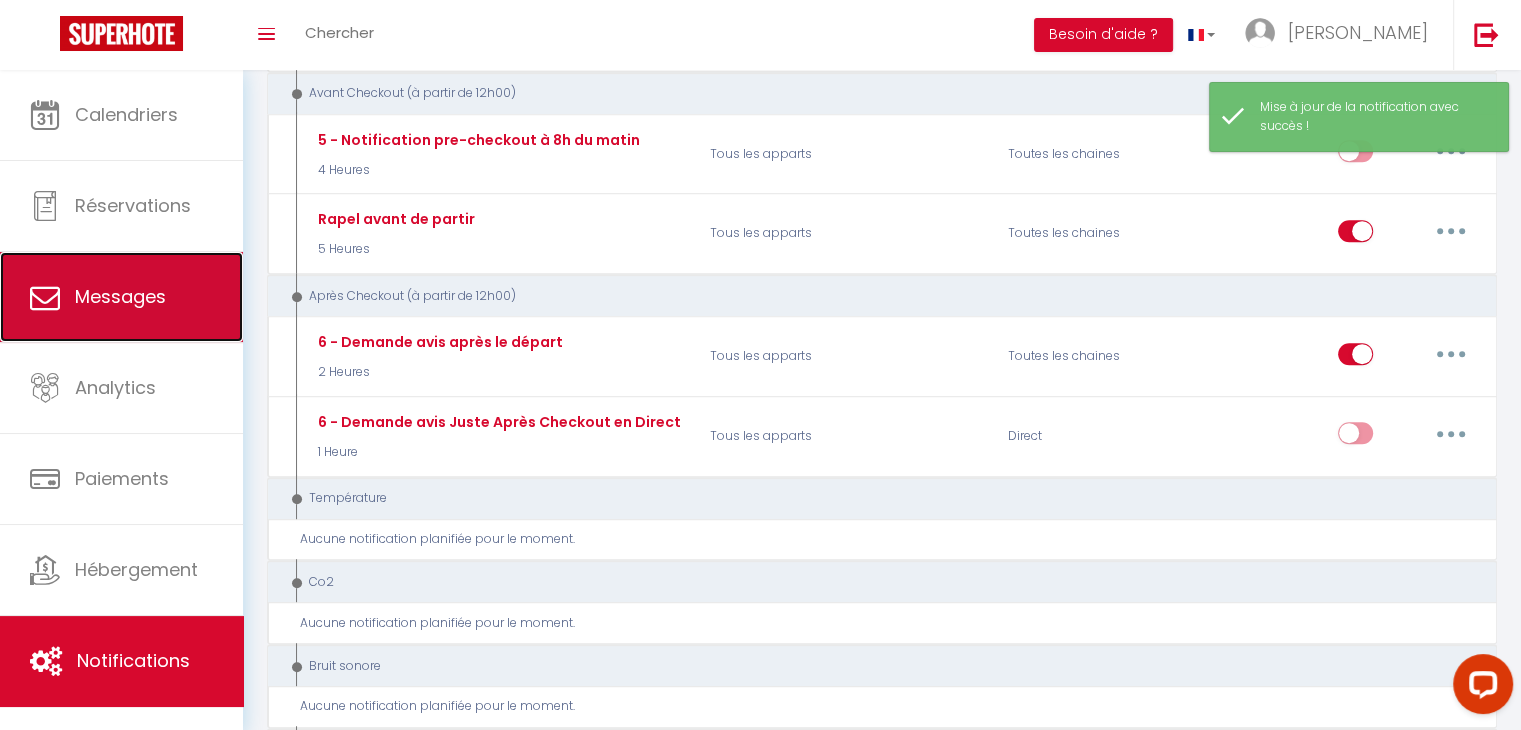 click on "Messages" at bounding box center (121, 297) 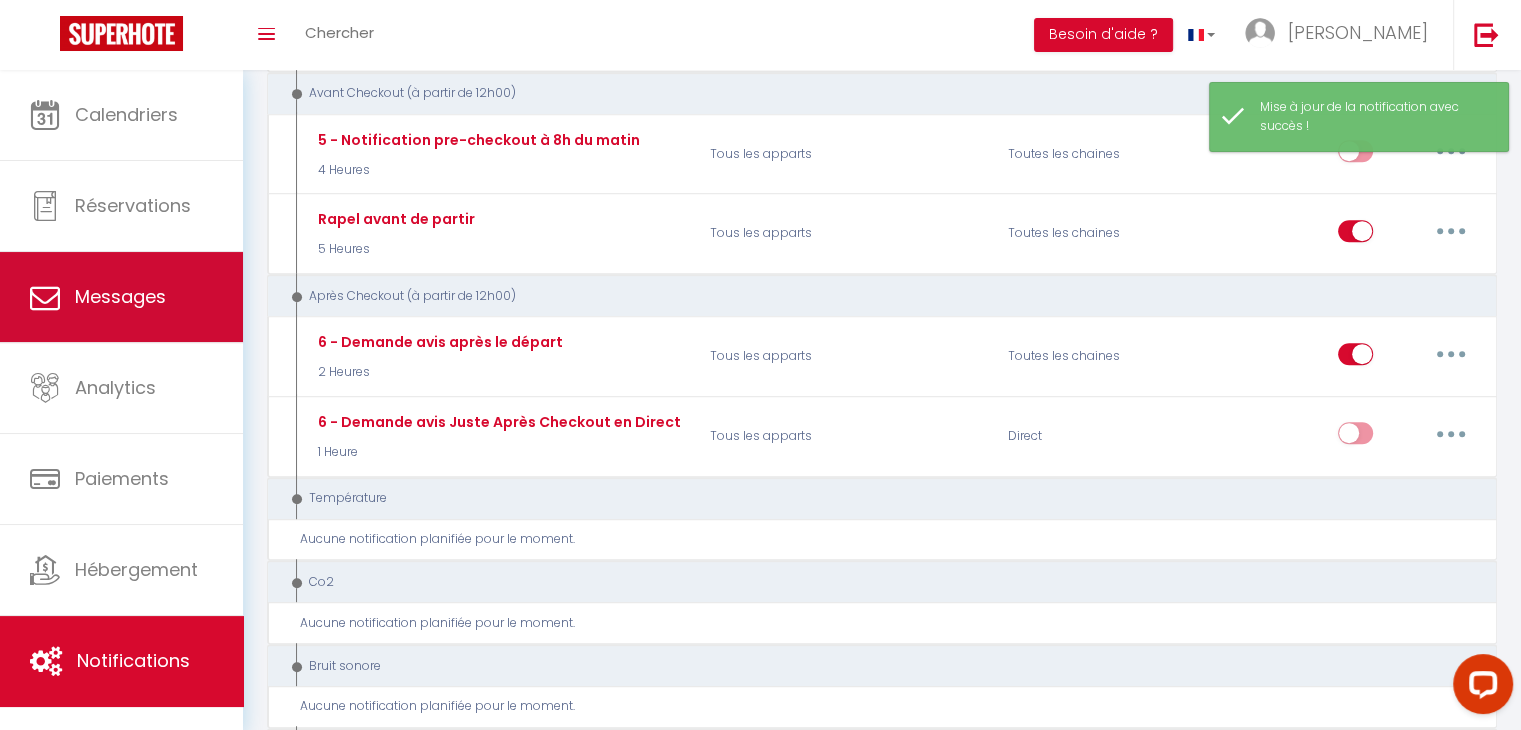 select on "message" 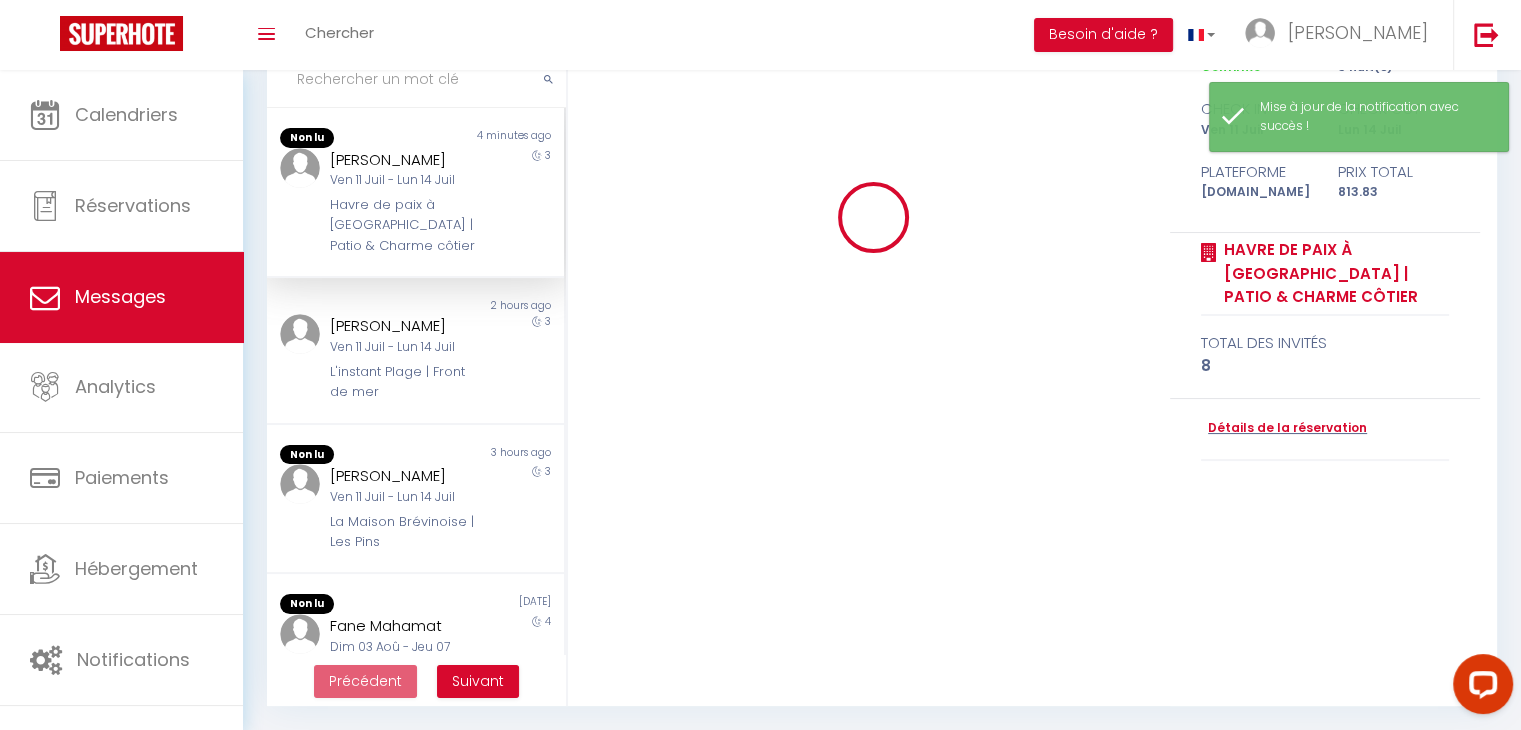 scroll, scrollTop: 0, scrollLeft: 0, axis: both 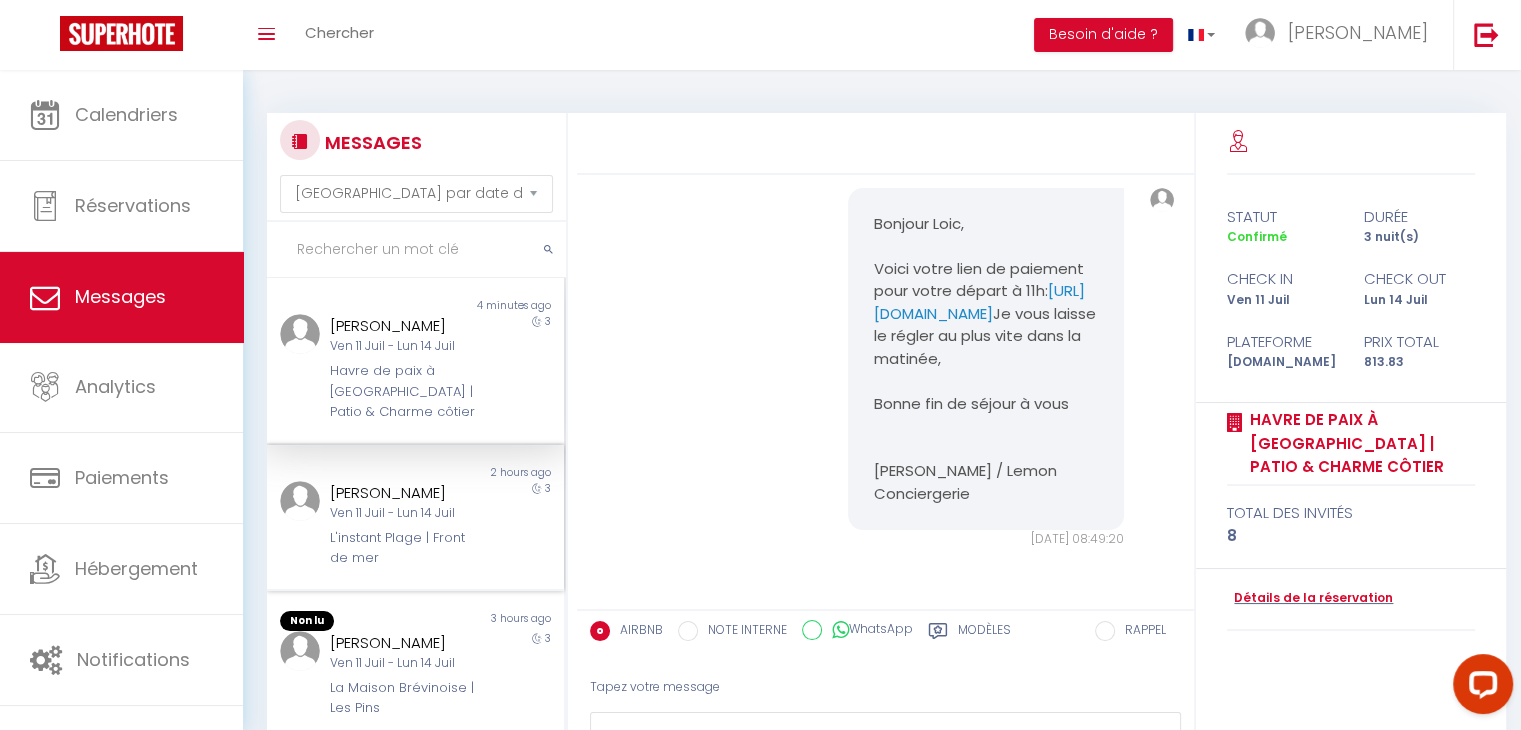 click on "[PERSON_NAME]   [DATE] - [DATE]   L'instant Plage | Front de mer" at bounding box center [402, 525] 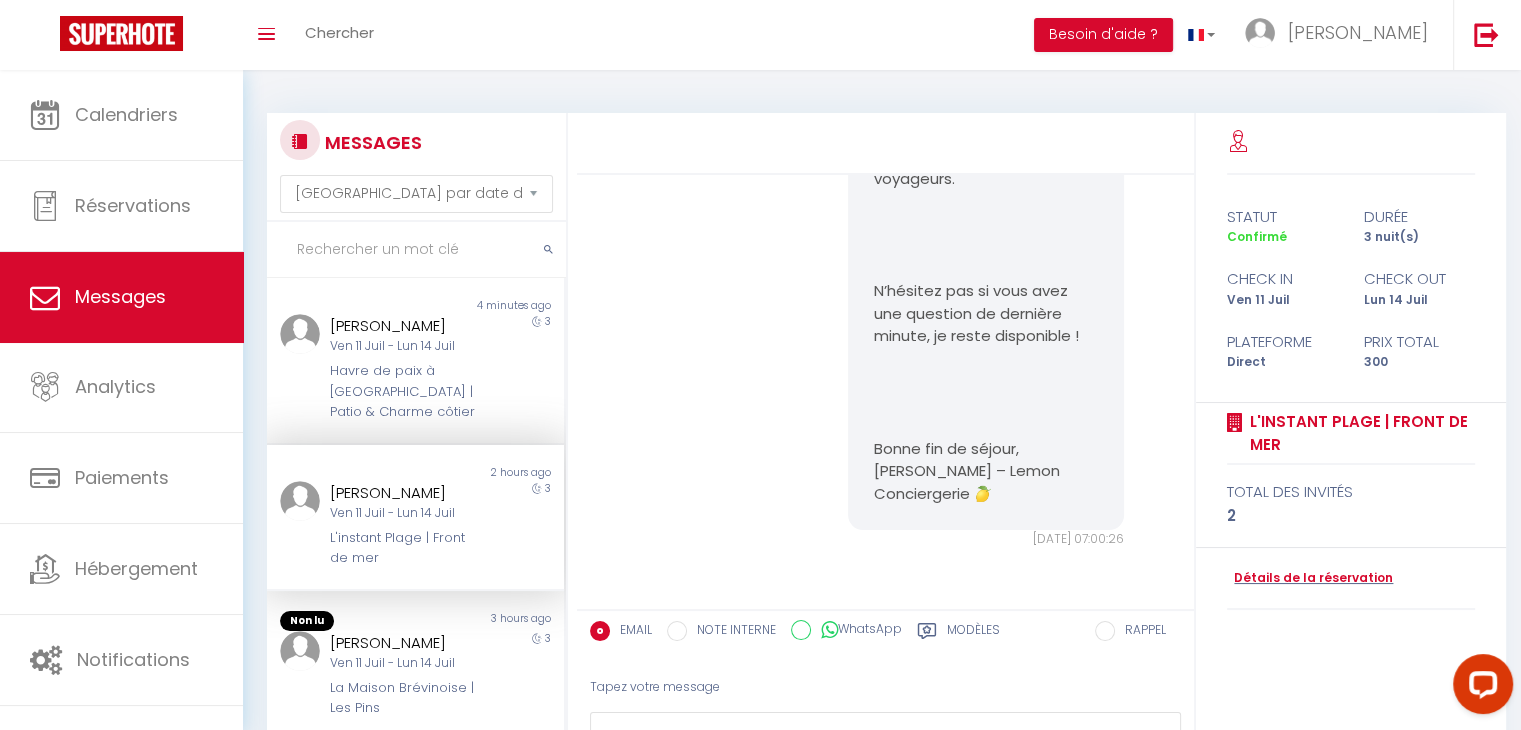 scroll, scrollTop: 9116, scrollLeft: 0, axis: vertical 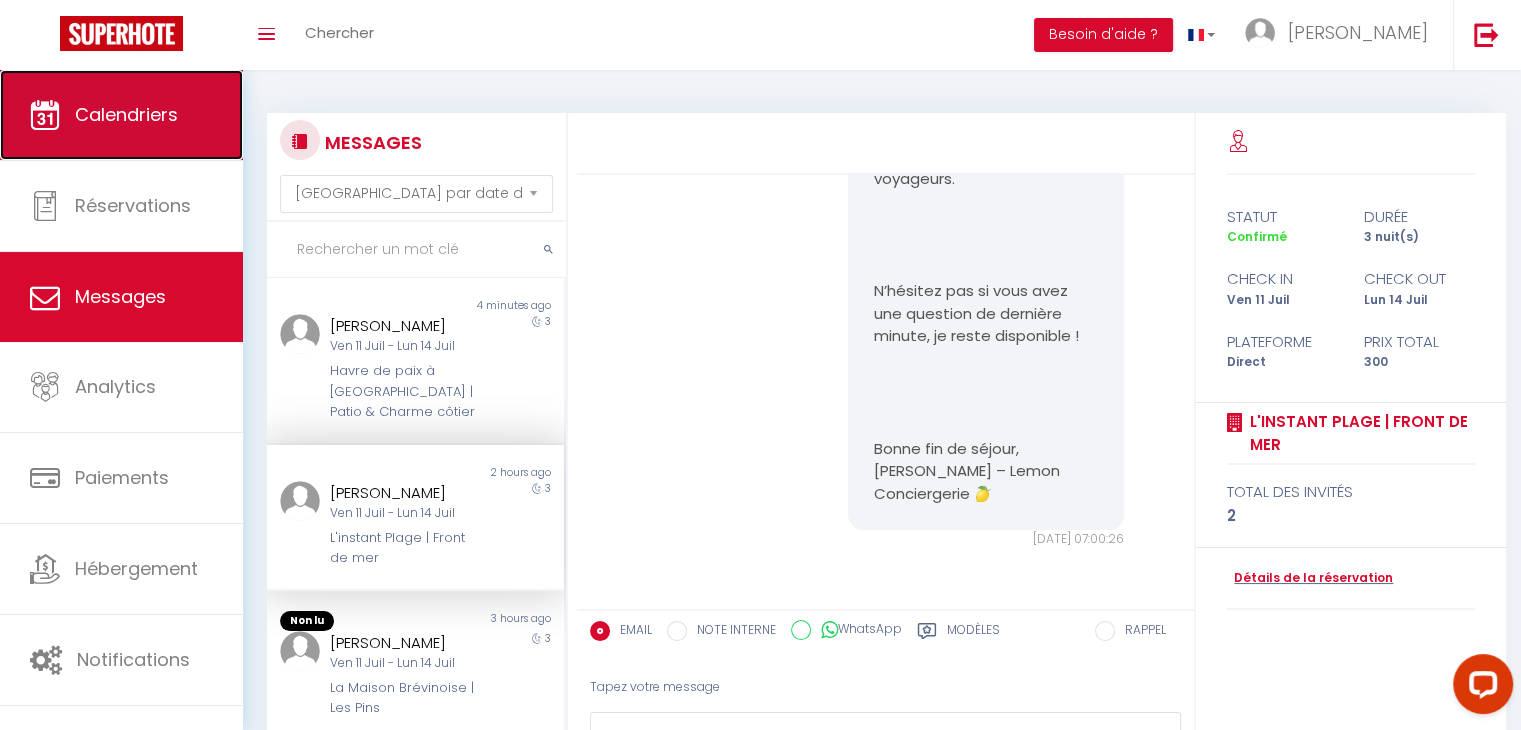click on "Calendriers" at bounding box center (121, 115) 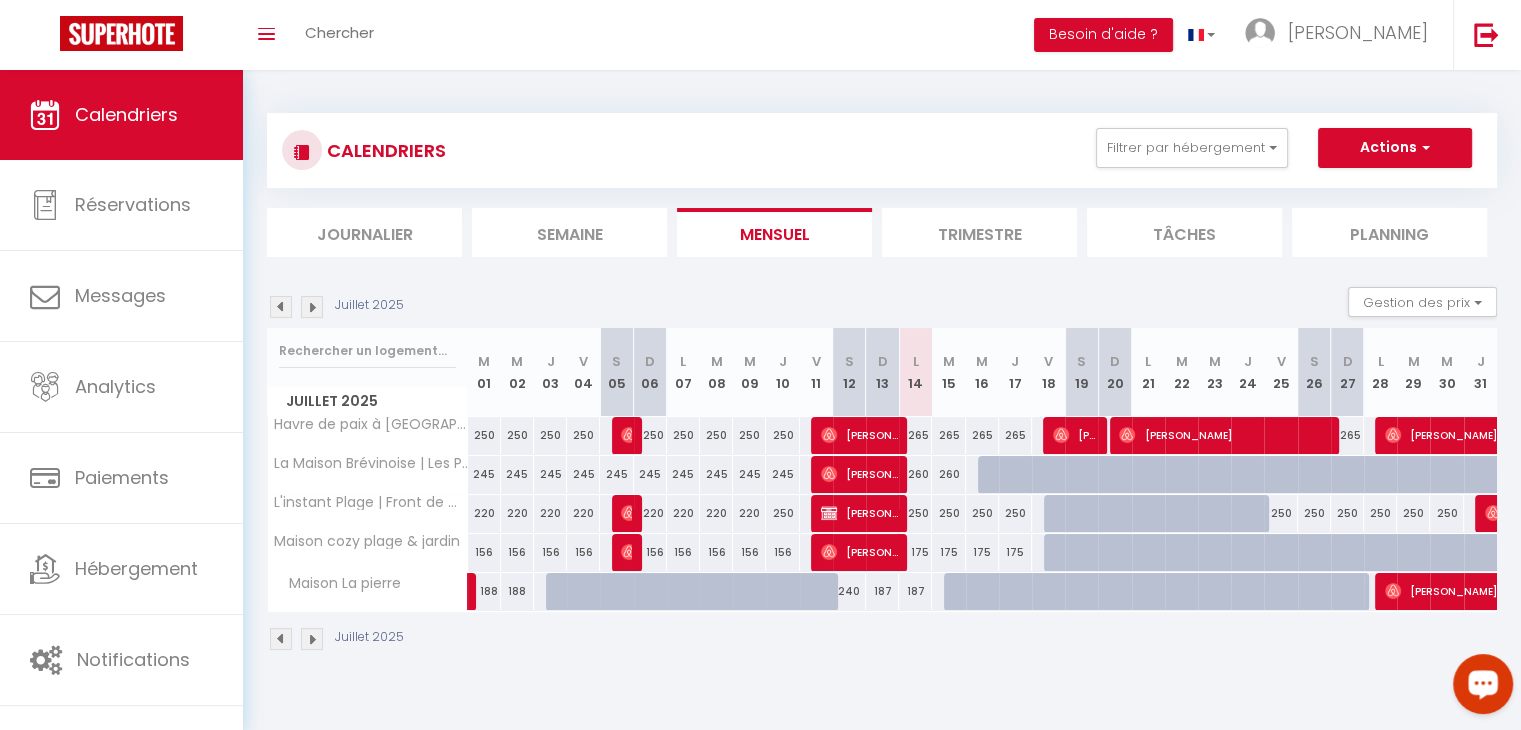 click at bounding box center [312, 639] 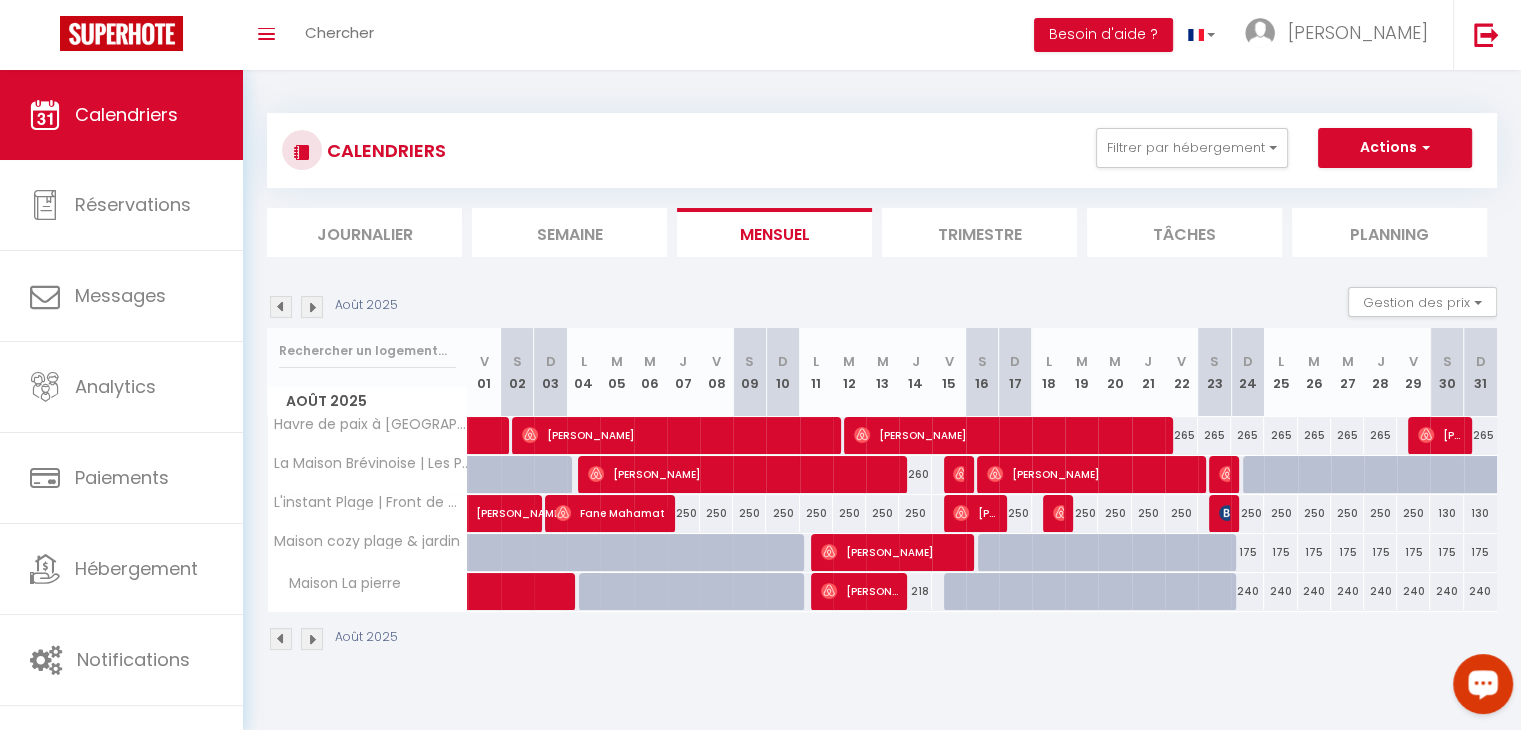 click at bounding box center [281, 639] 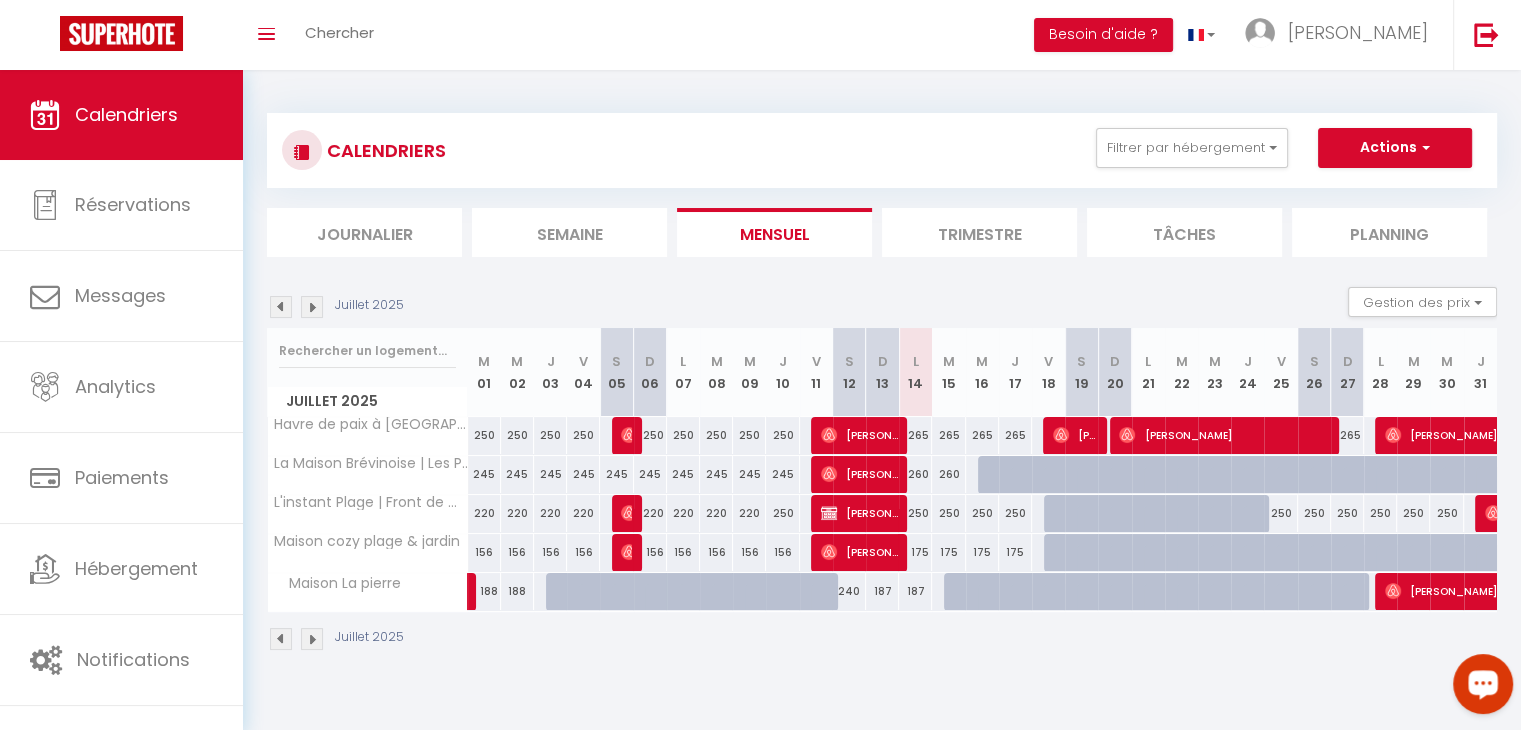 click at bounding box center (312, 639) 